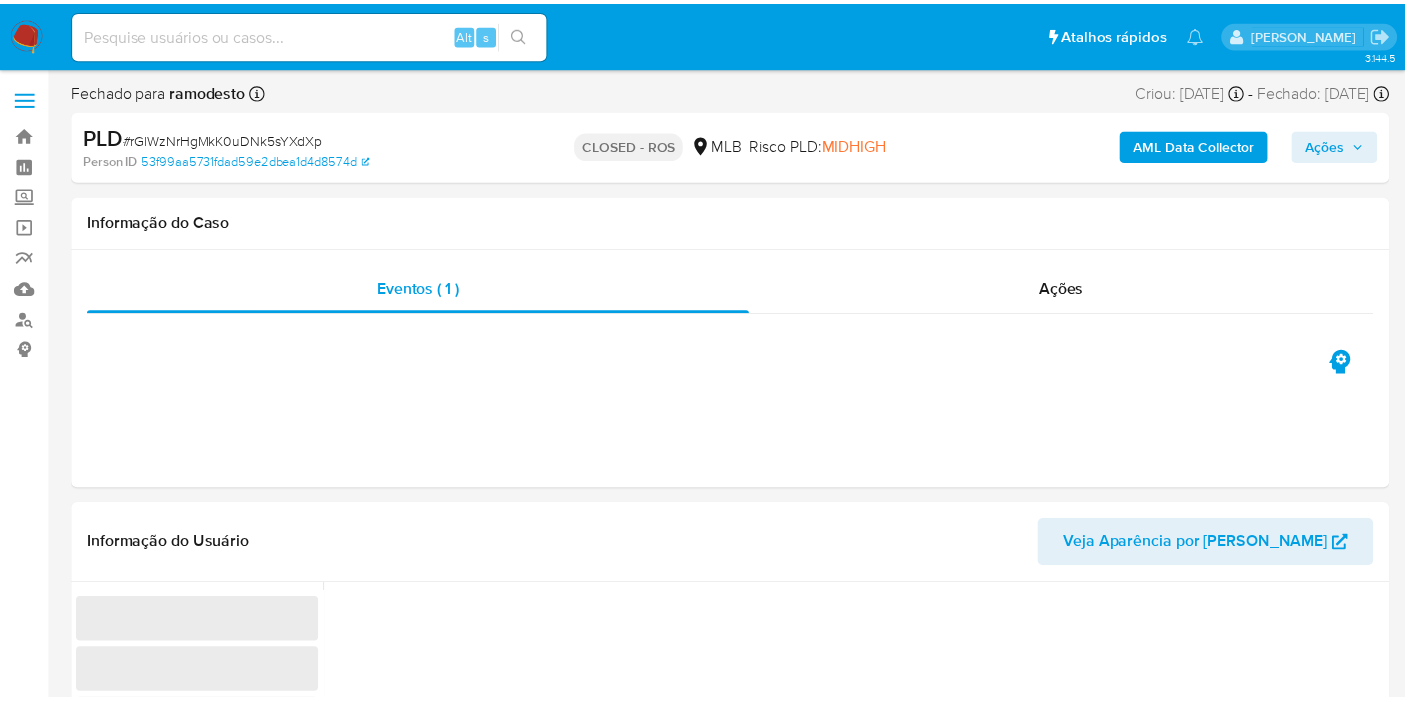 scroll, scrollTop: 0, scrollLeft: 0, axis: both 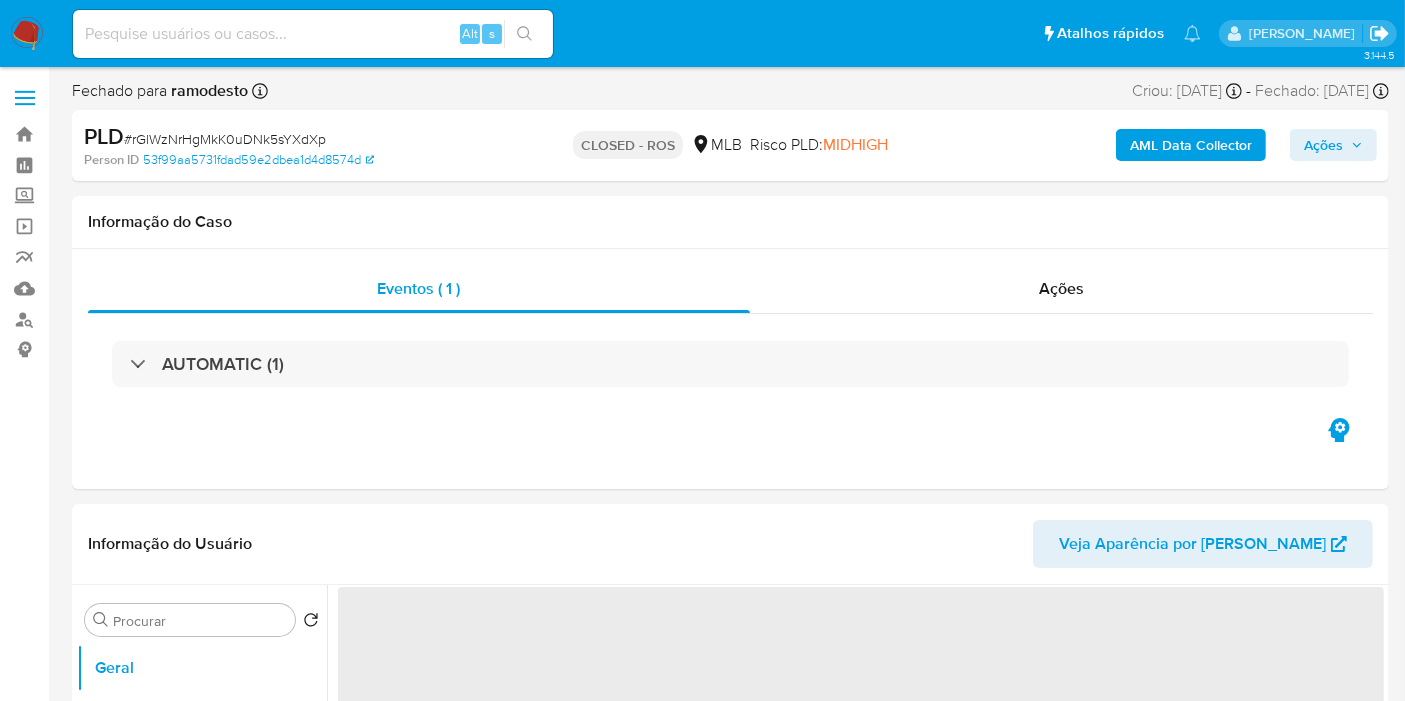 click 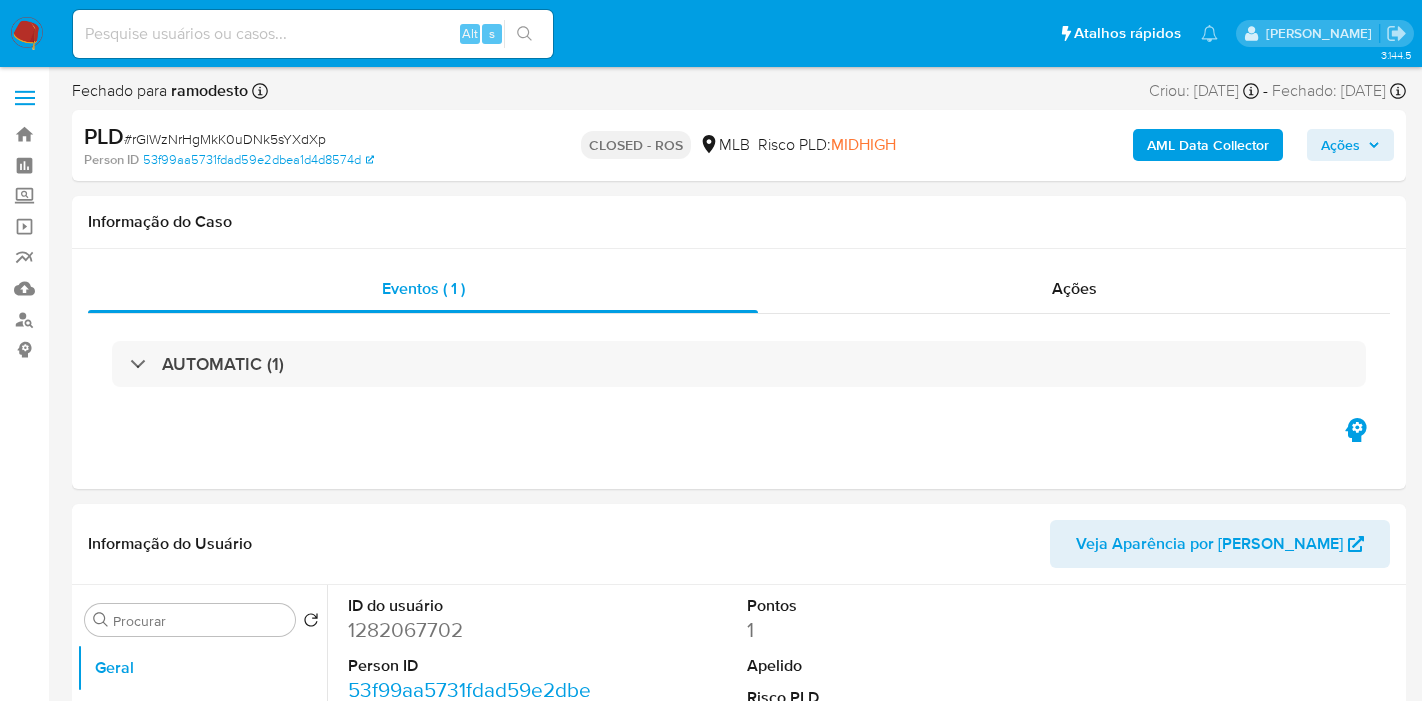 select on "10" 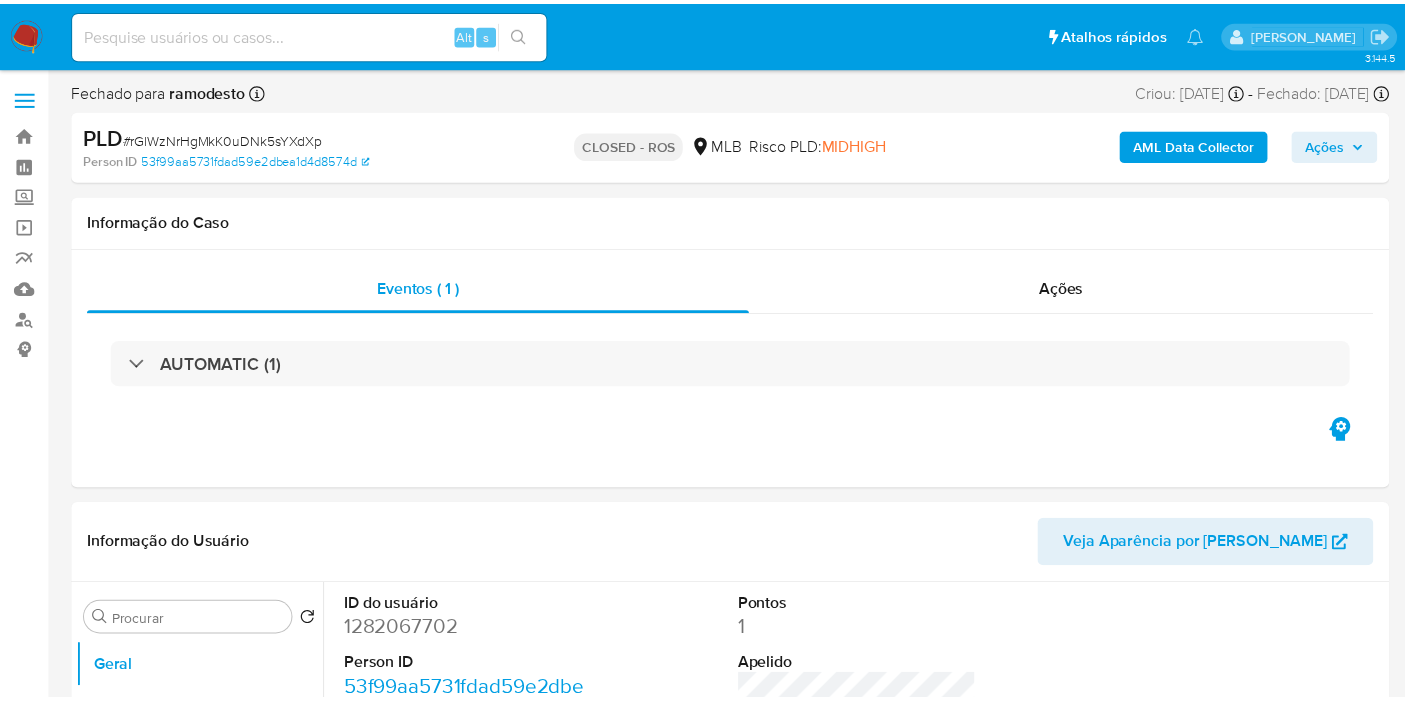 scroll, scrollTop: 0, scrollLeft: 0, axis: both 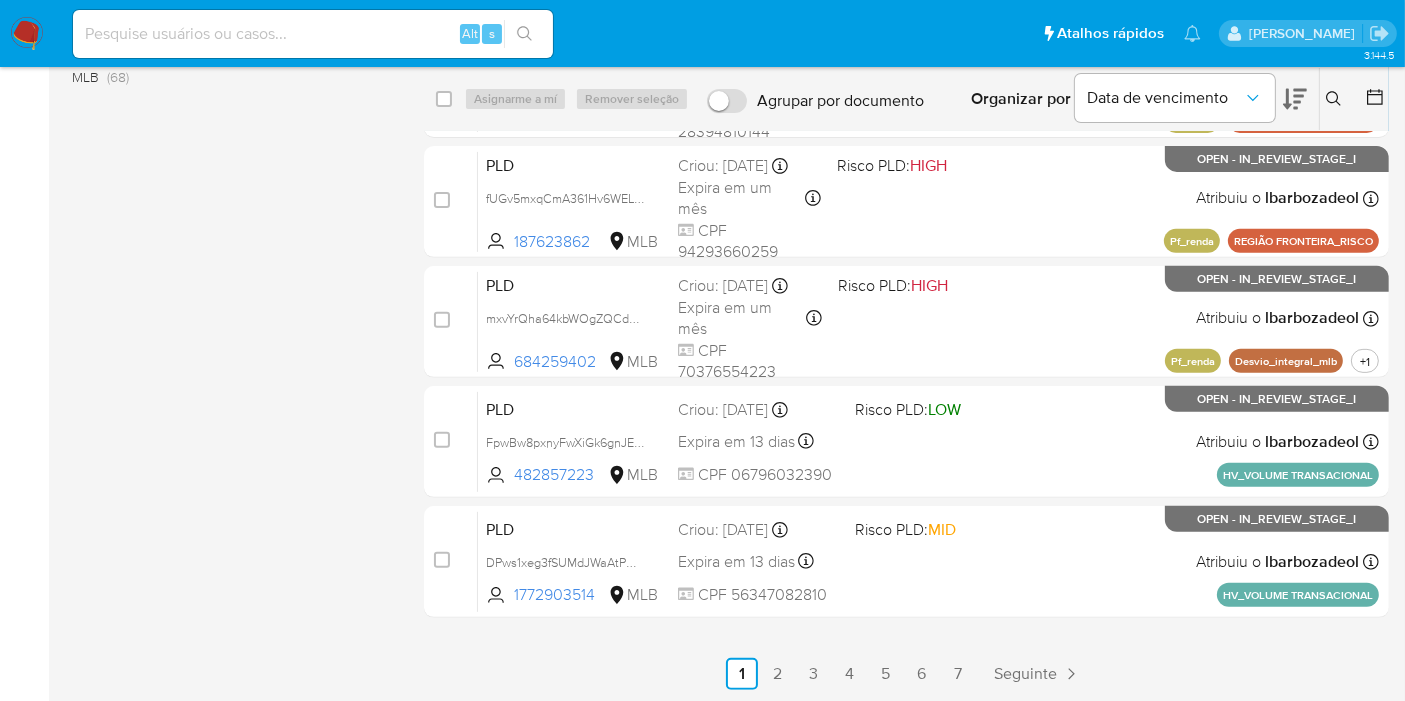 click on "7" at bounding box center (958, 674) 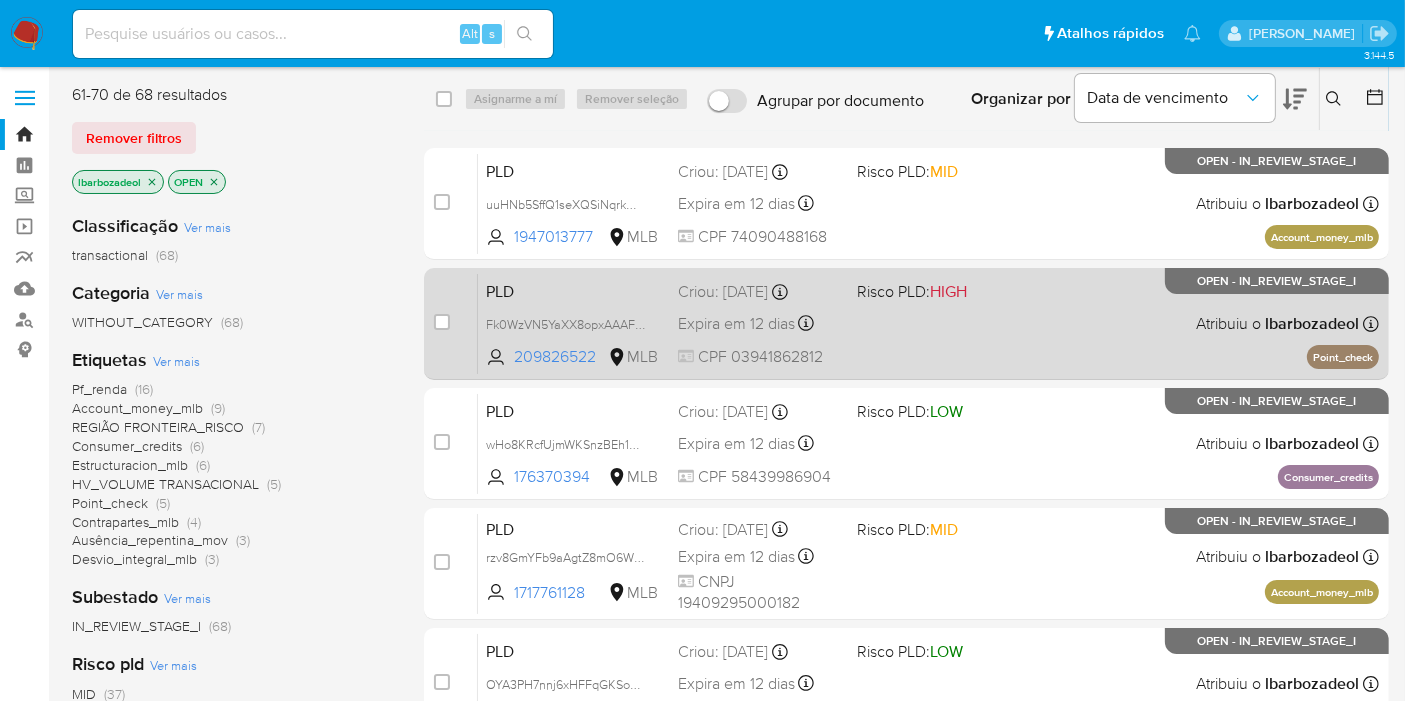 scroll, scrollTop: 482, scrollLeft: 0, axis: vertical 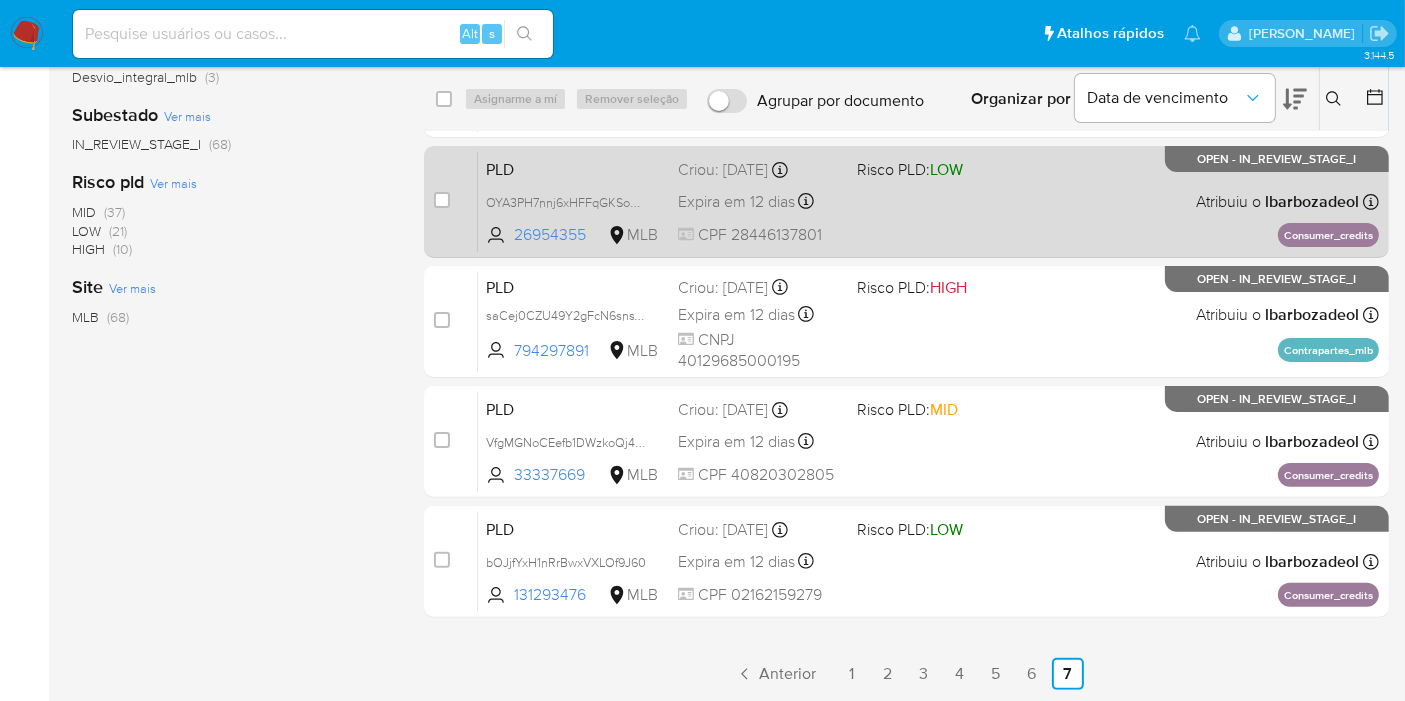 click on "6" at bounding box center (1032, 674) 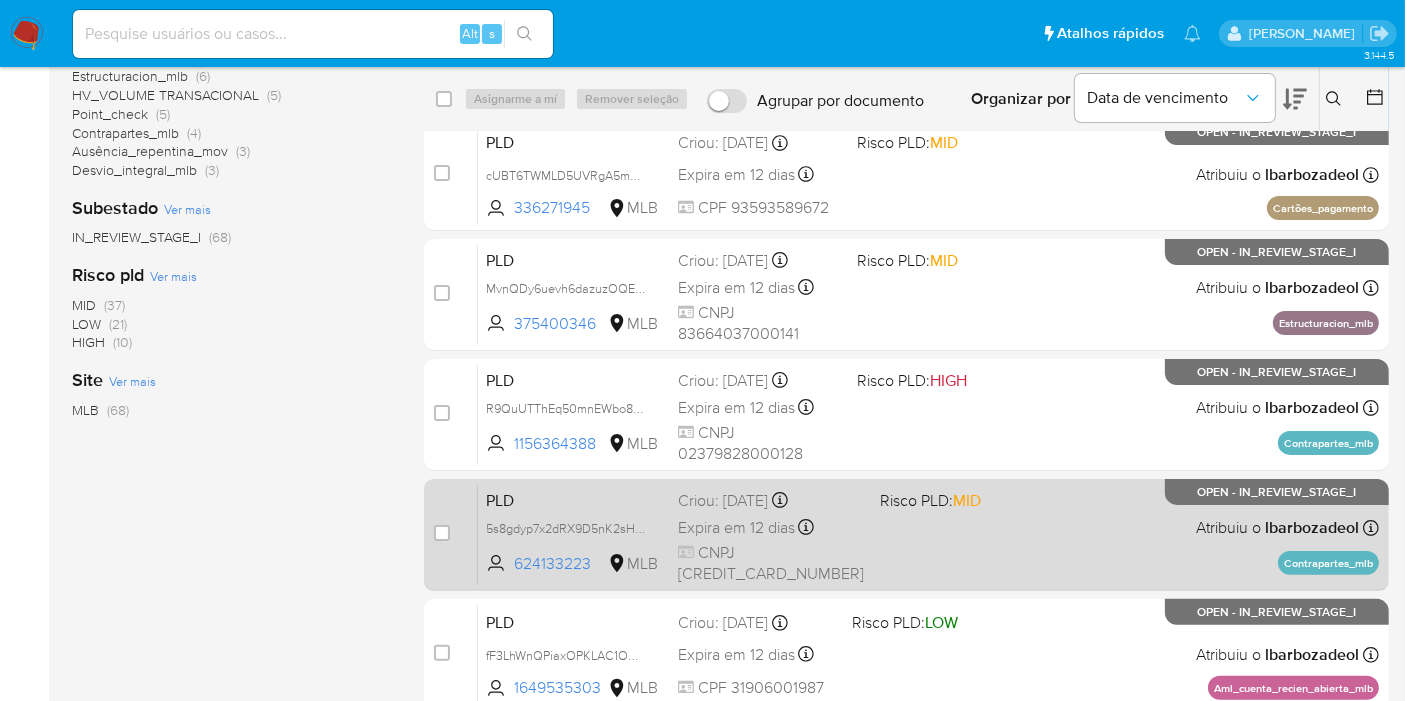 scroll, scrollTop: 722, scrollLeft: 0, axis: vertical 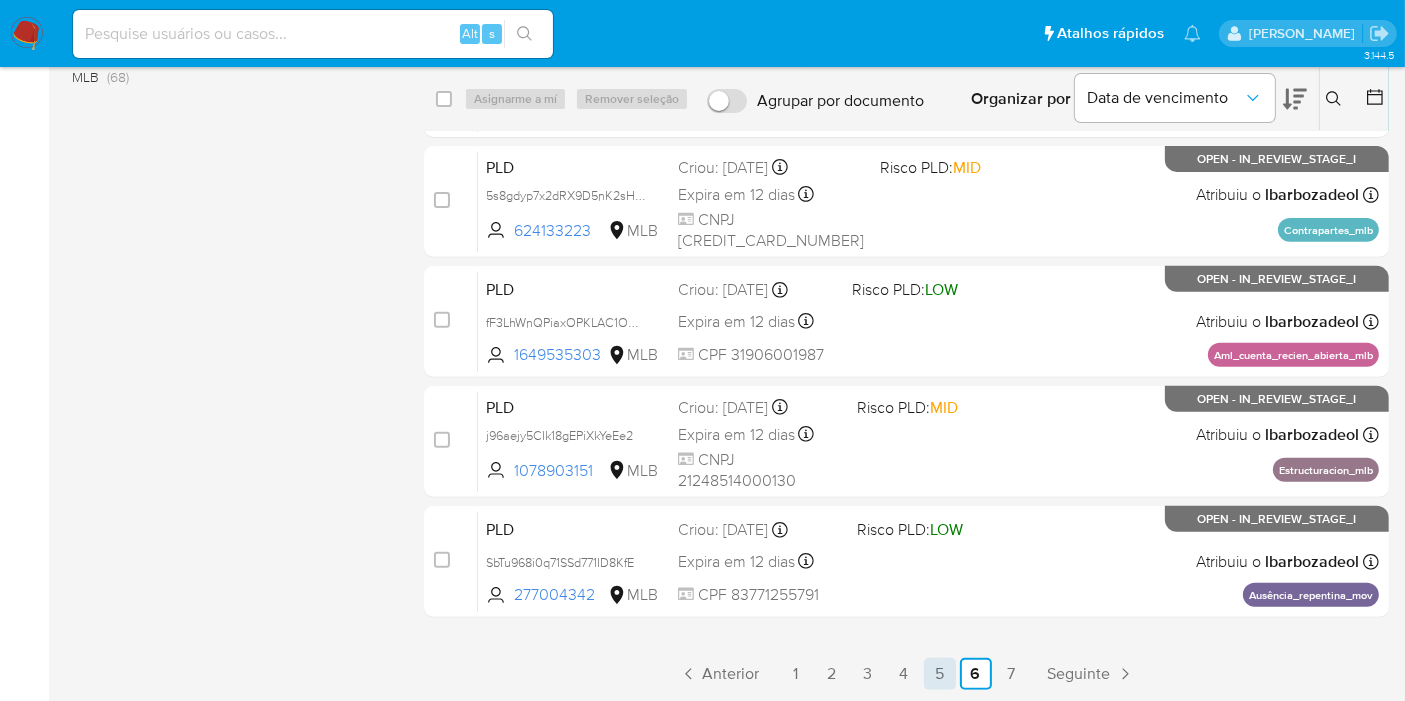 click on "5" at bounding box center [940, 674] 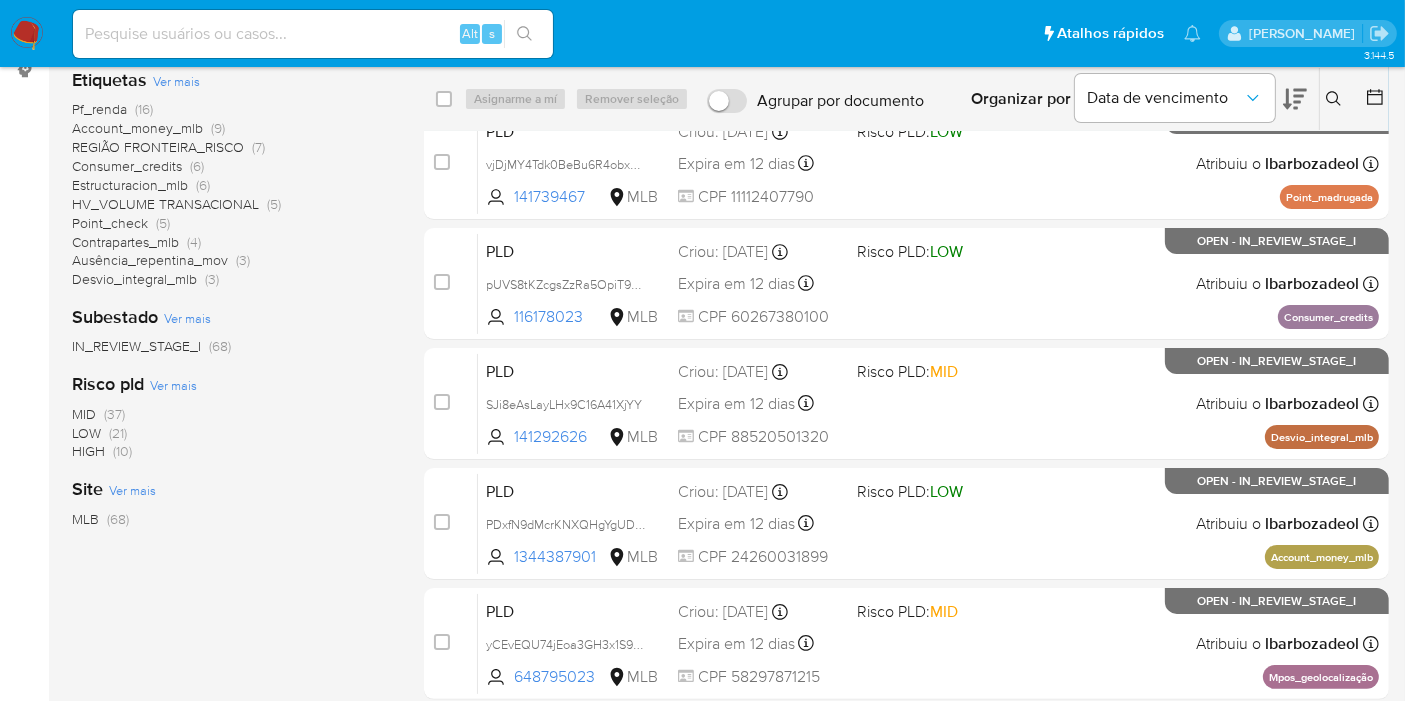 scroll, scrollTop: 278, scrollLeft: 0, axis: vertical 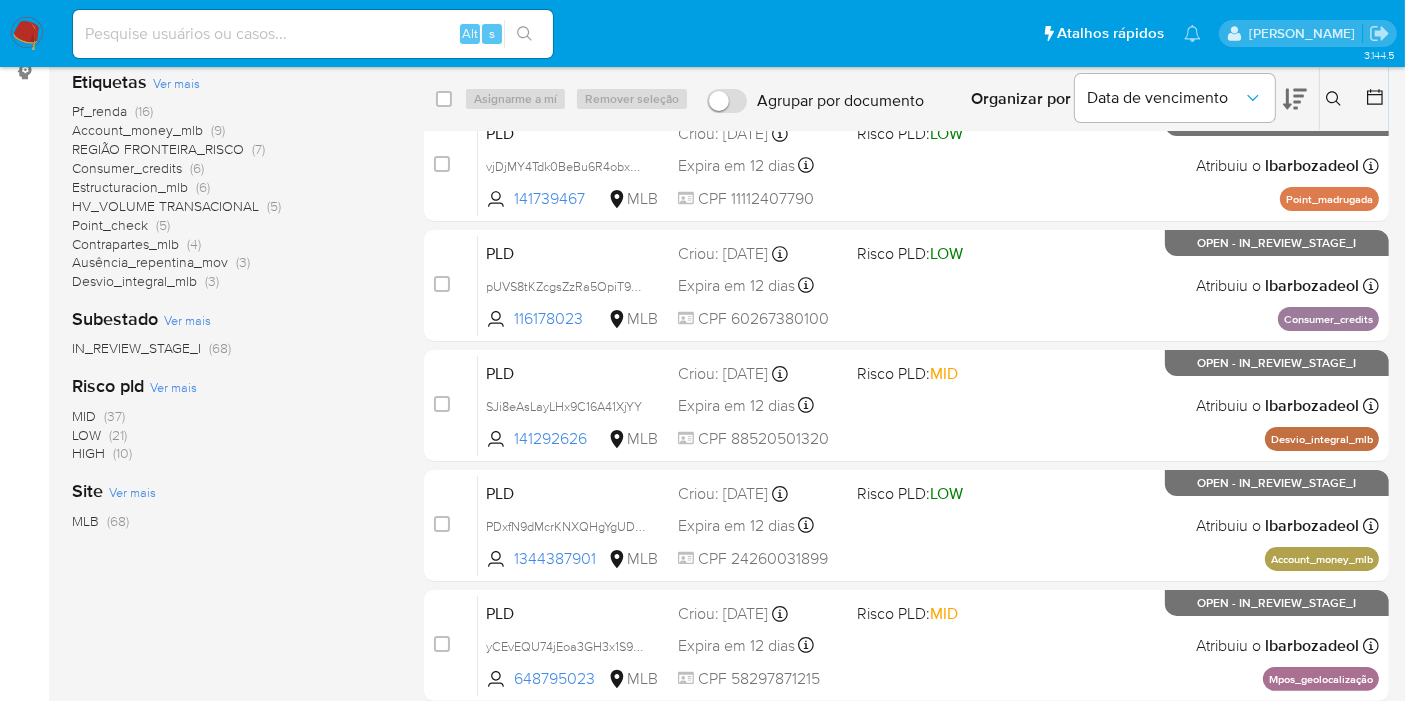 click on "(10)" at bounding box center [122, 453] 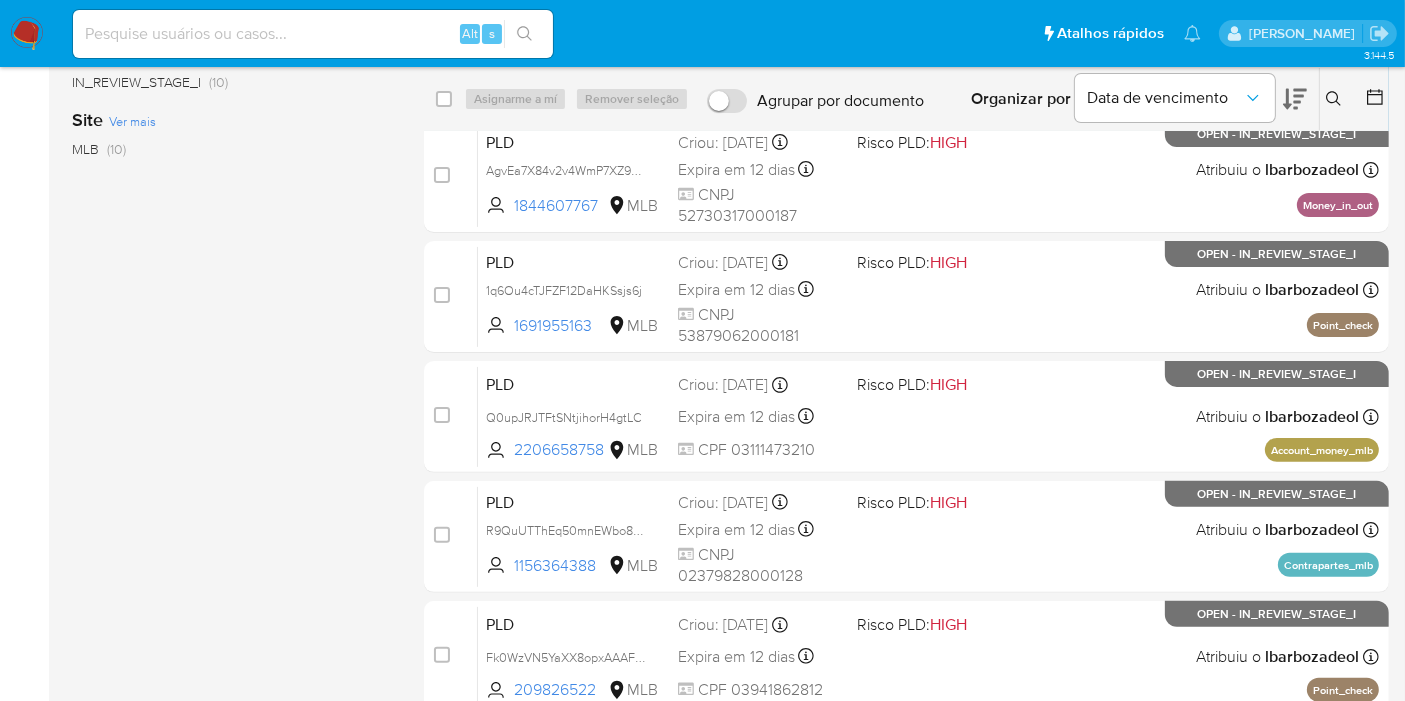 scroll, scrollTop: 389, scrollLeft: 0, axis: vertical 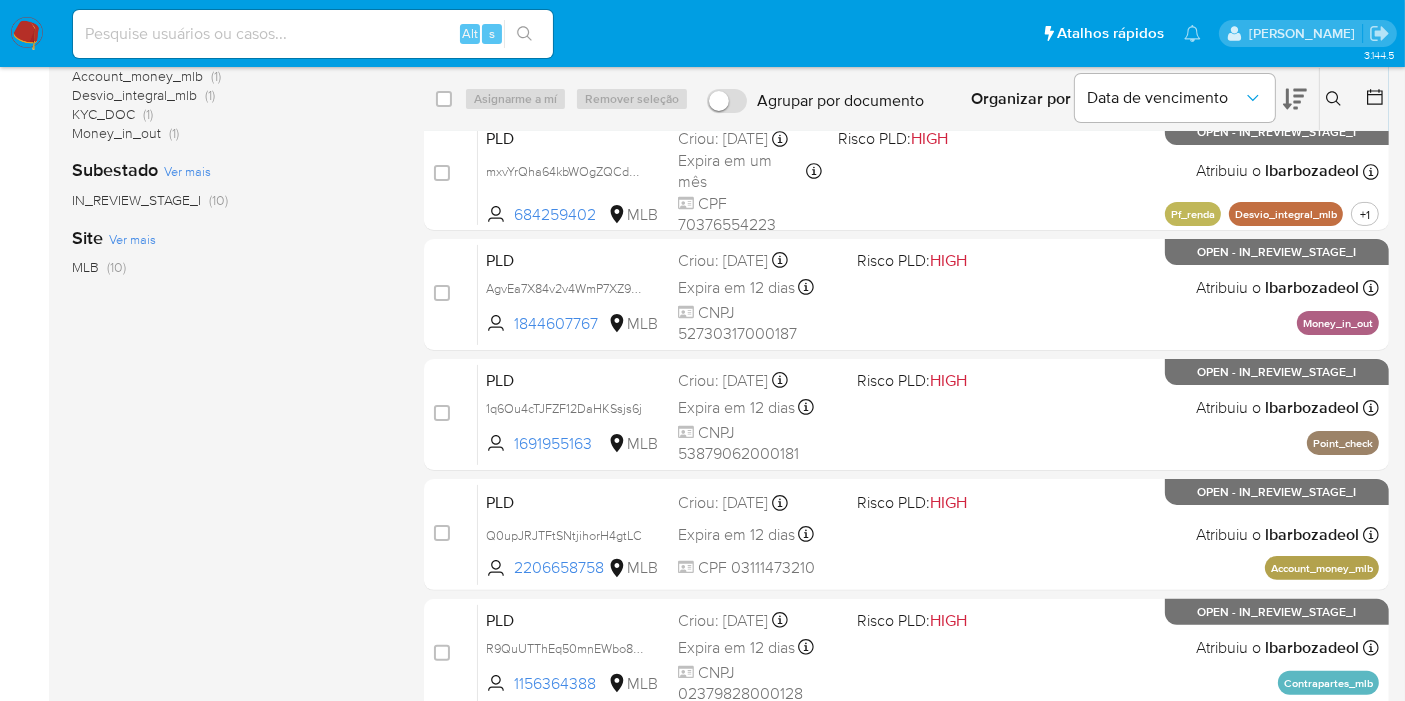 click on "PLD Q0upJRJTFtSNtjihorH4gtLC 2206658758 MLB Risco PLD:  HIGH Criou: 12/06/2025   Criou: 12/06/2025 00:10:16 Expira em 12 dias   Expira em 27/07/2025 00:10:17 CPF   03111473210 Atribuiu o   lbarbozadeol   Asignado el: 18/06/2025 14:24:53 Account_money_mlb OPEN - IN_REVIEW_STAGE_I" at bounding box center (928, 534) 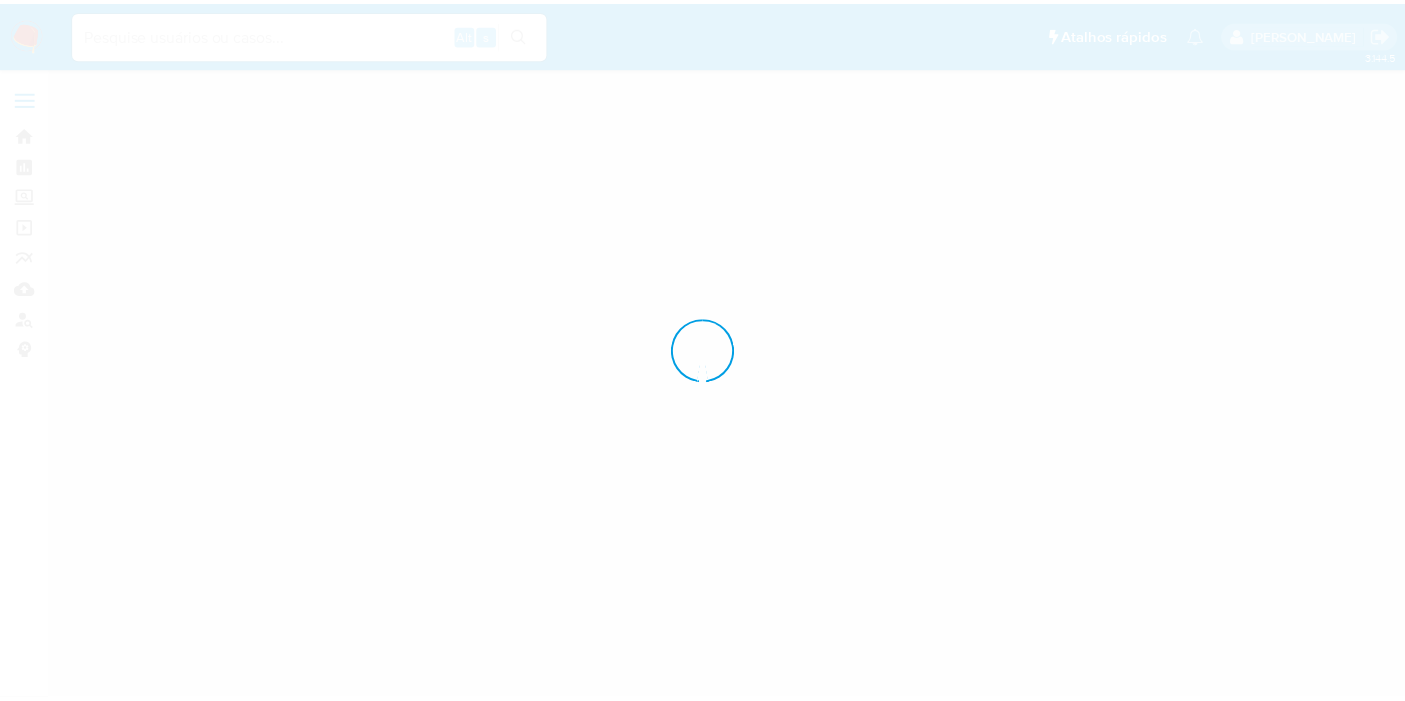 scroll, scrollTop: 0, scrollLeft: 0, axis: both 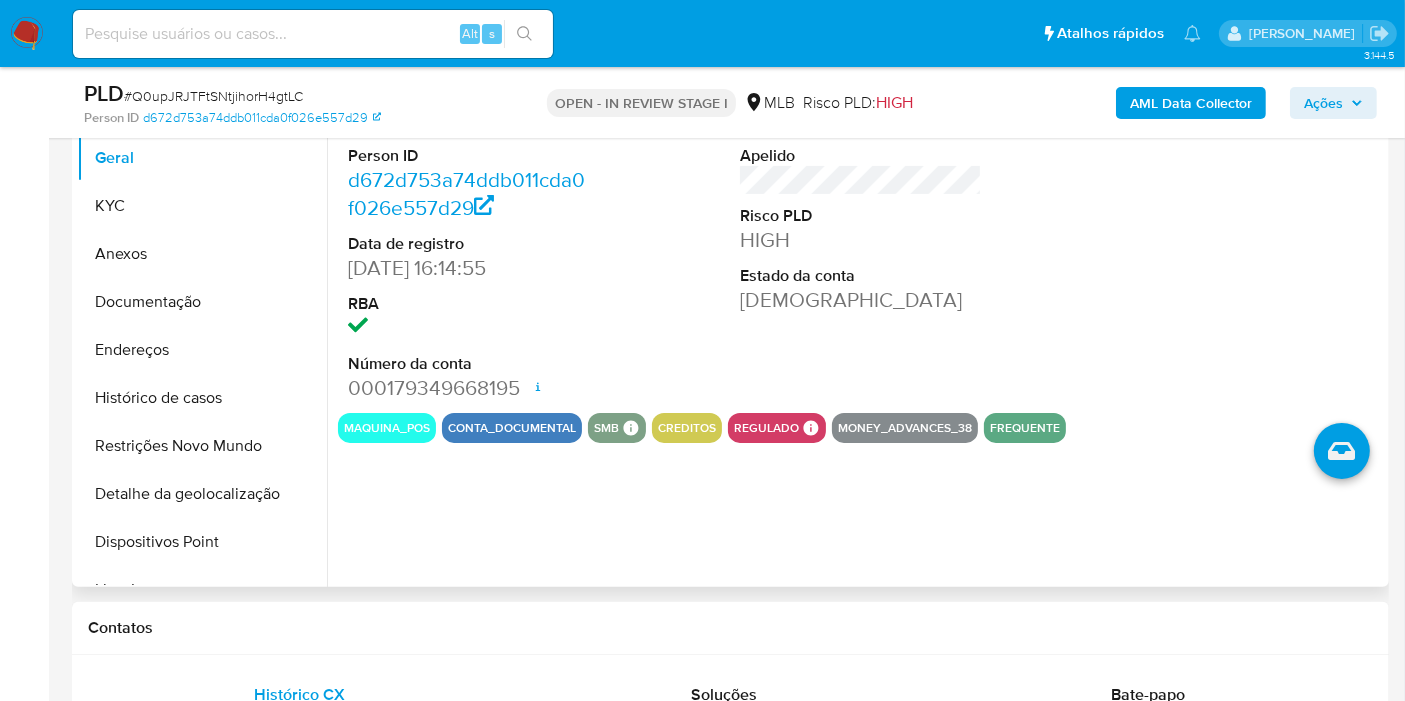 select on "10" 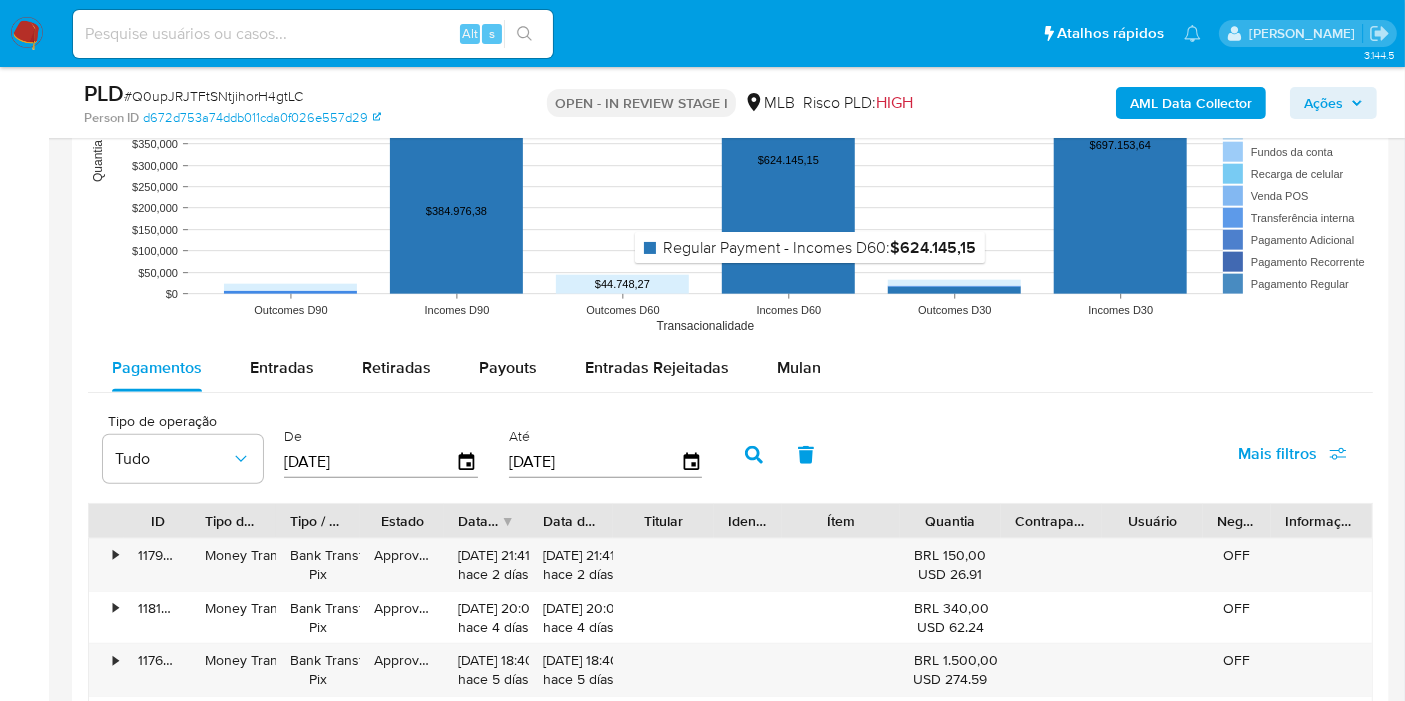 scroll, scrollTop: 2000, scrollLeft: 0, axis: vertical 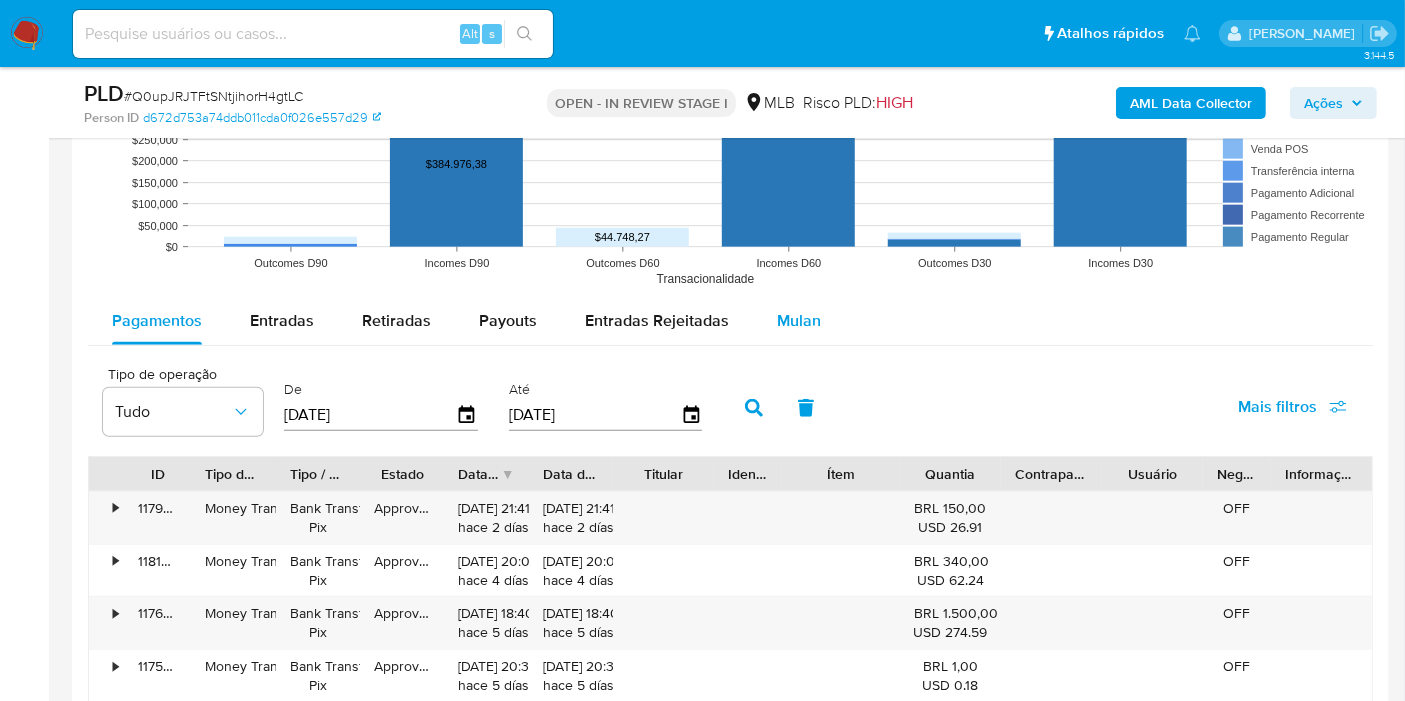 click on "Mulan" at bounding box center [799, 320] 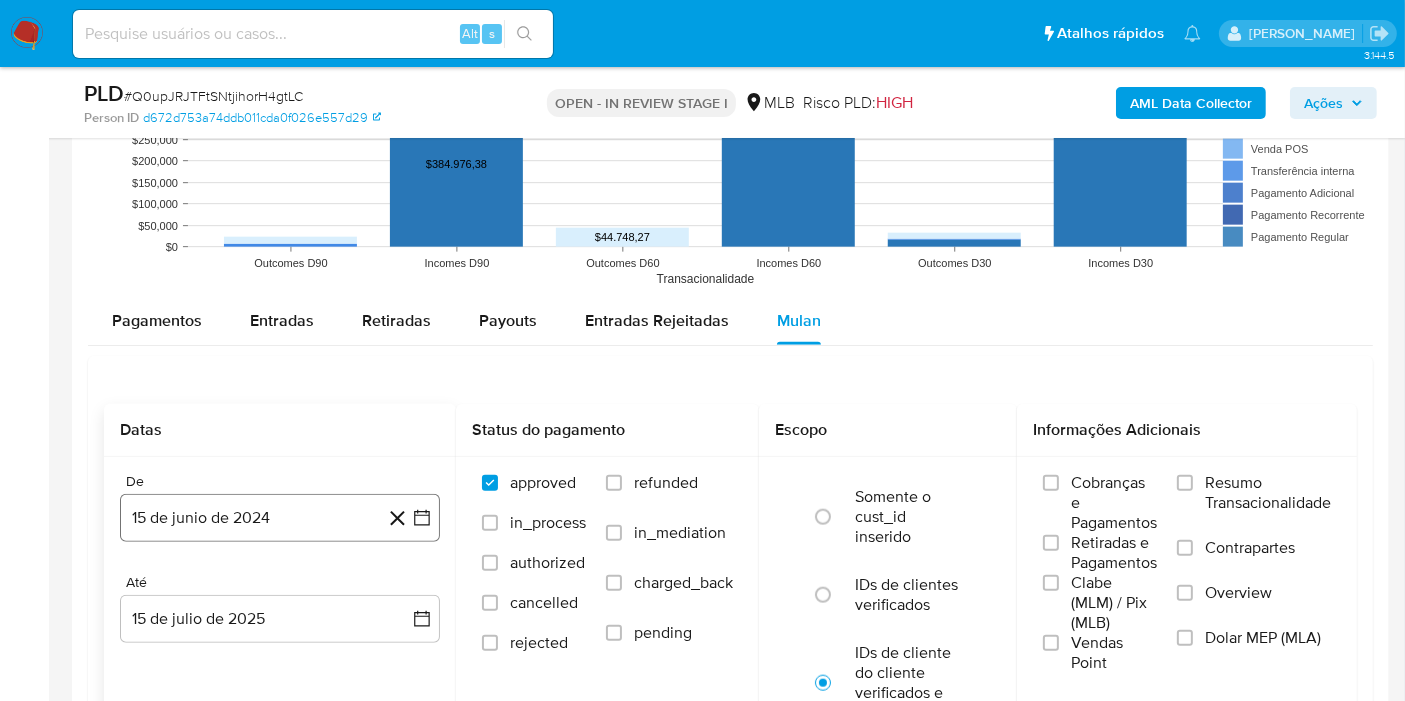 click on "15 de junio de 2024" at bounding box center [280, 518] 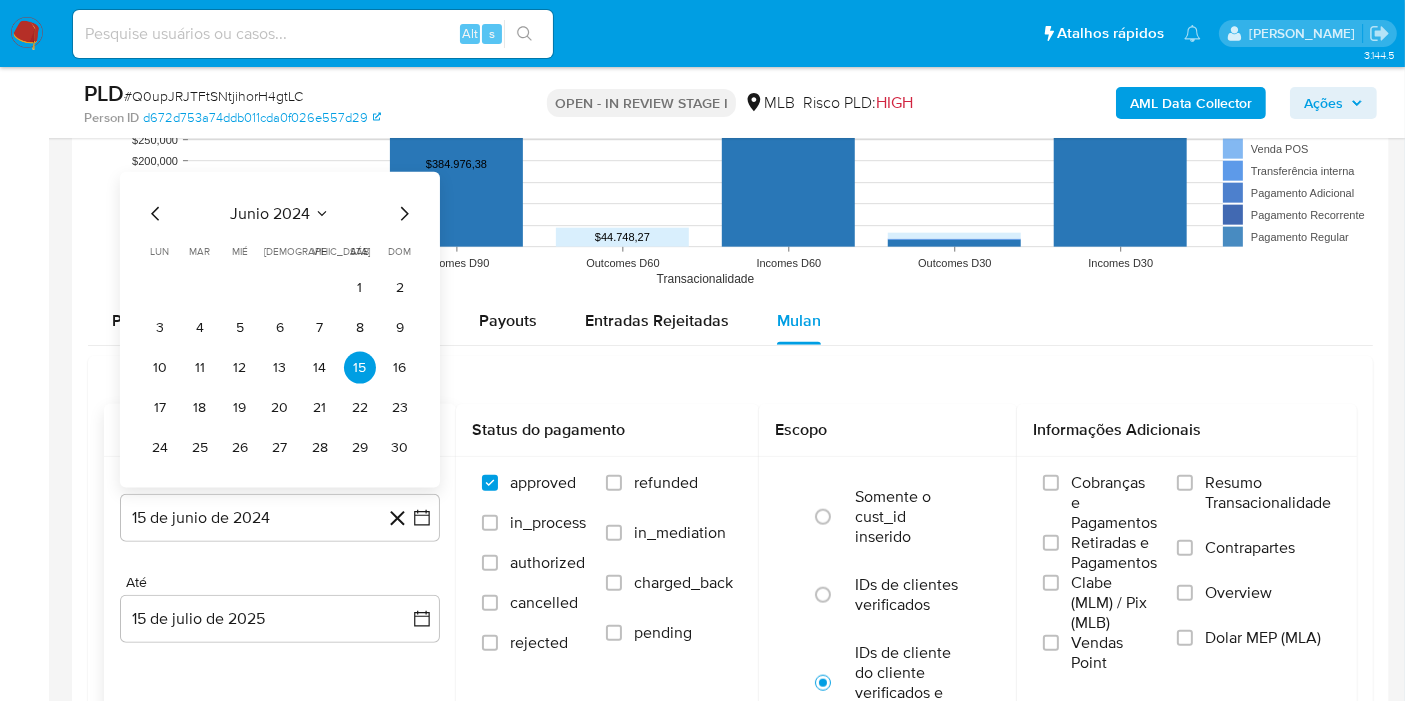 click on "junio 2024" at bounding box center (270, 214) 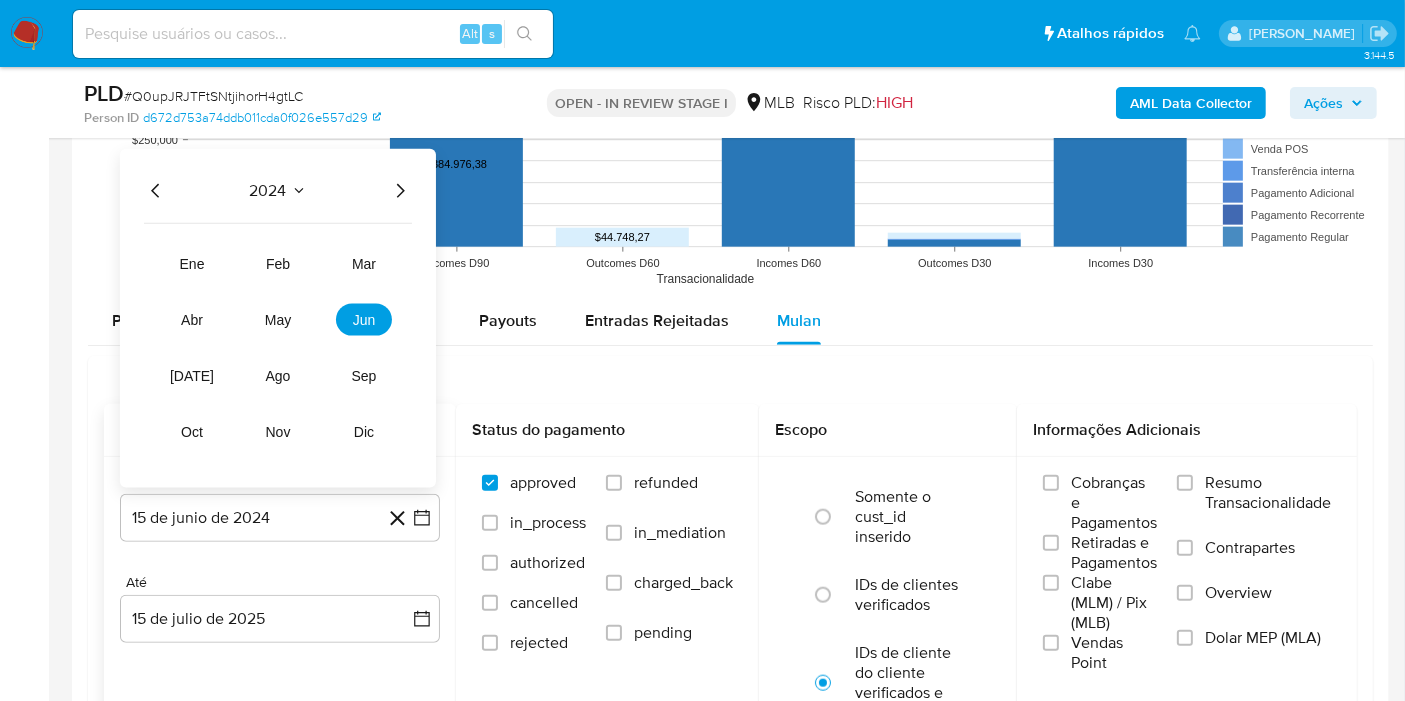 click 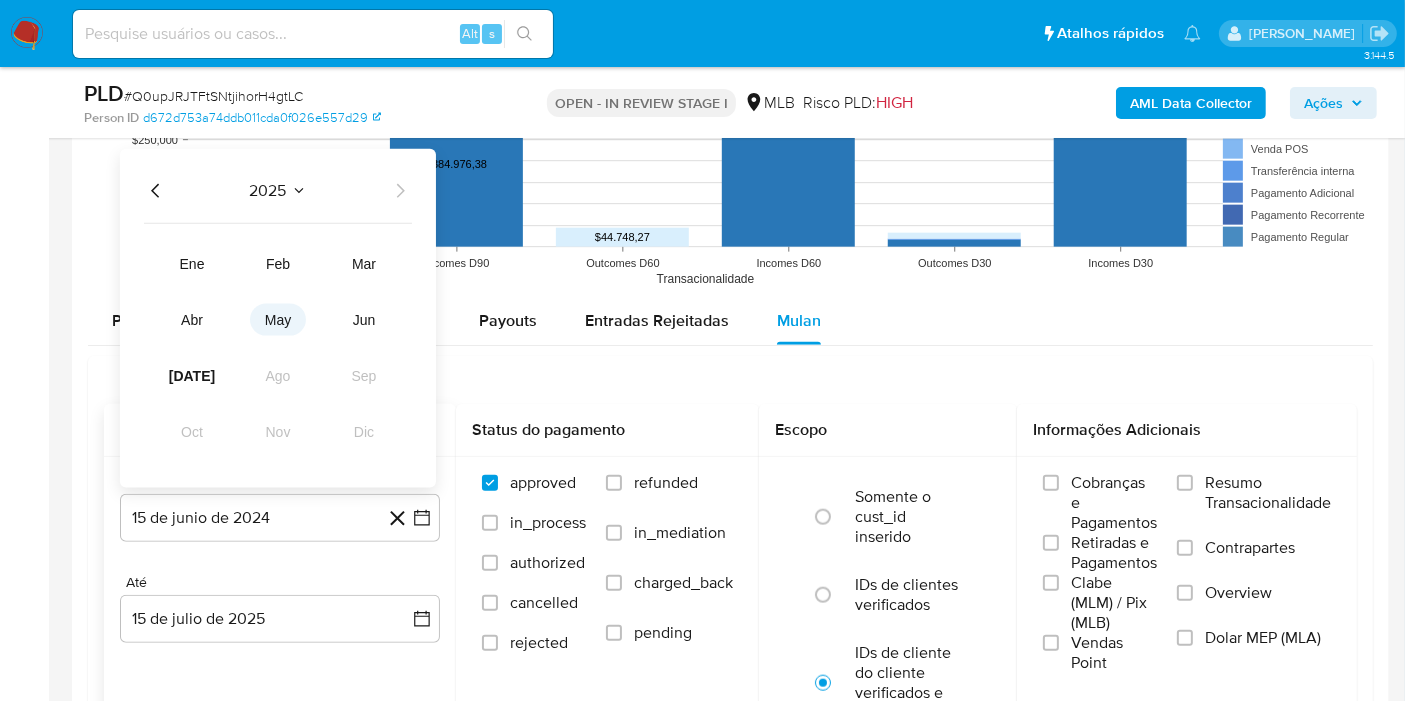 click on "may" at bounding box center (278, 320) 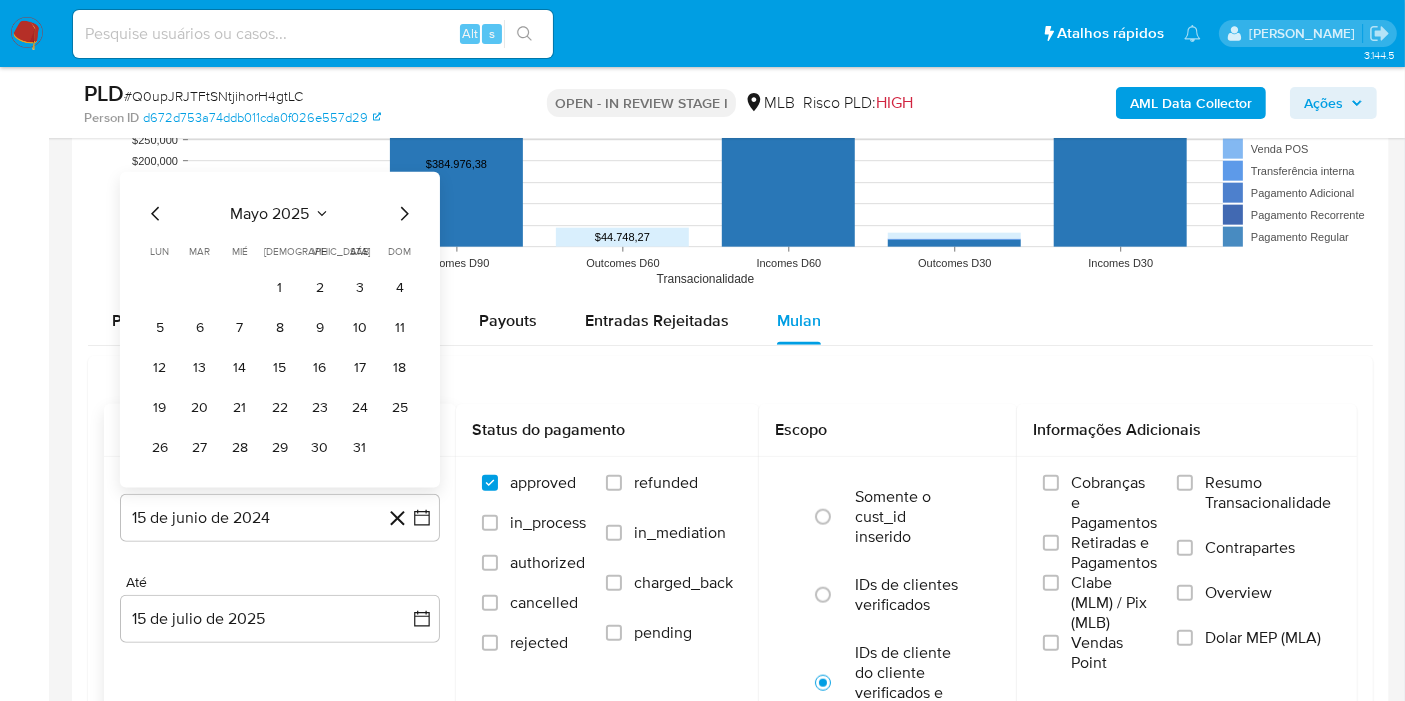 drag, startPoint x: 281, startPoint y: 280, endPoint x: 351, endPoint y: 660, distance: 386.3936 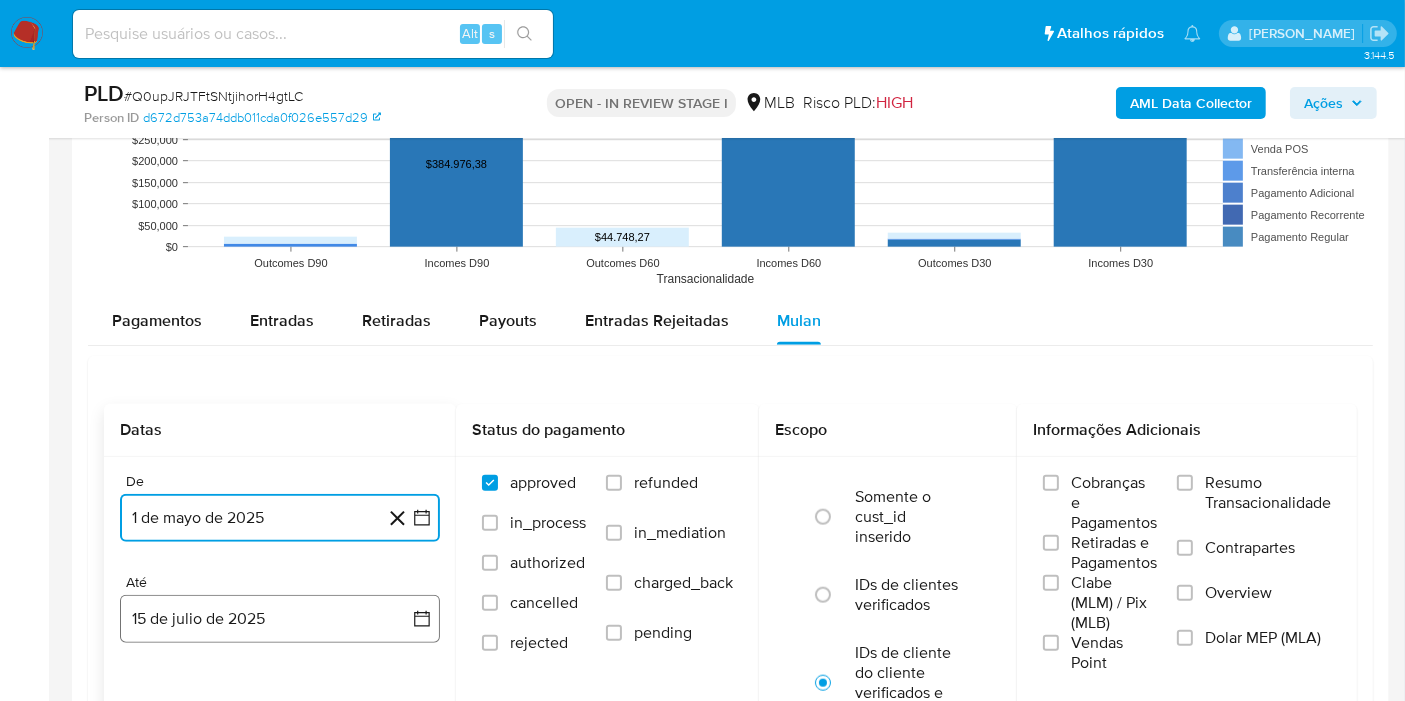 click on "15 de julio de 2025" at bounding box center (280, 619) 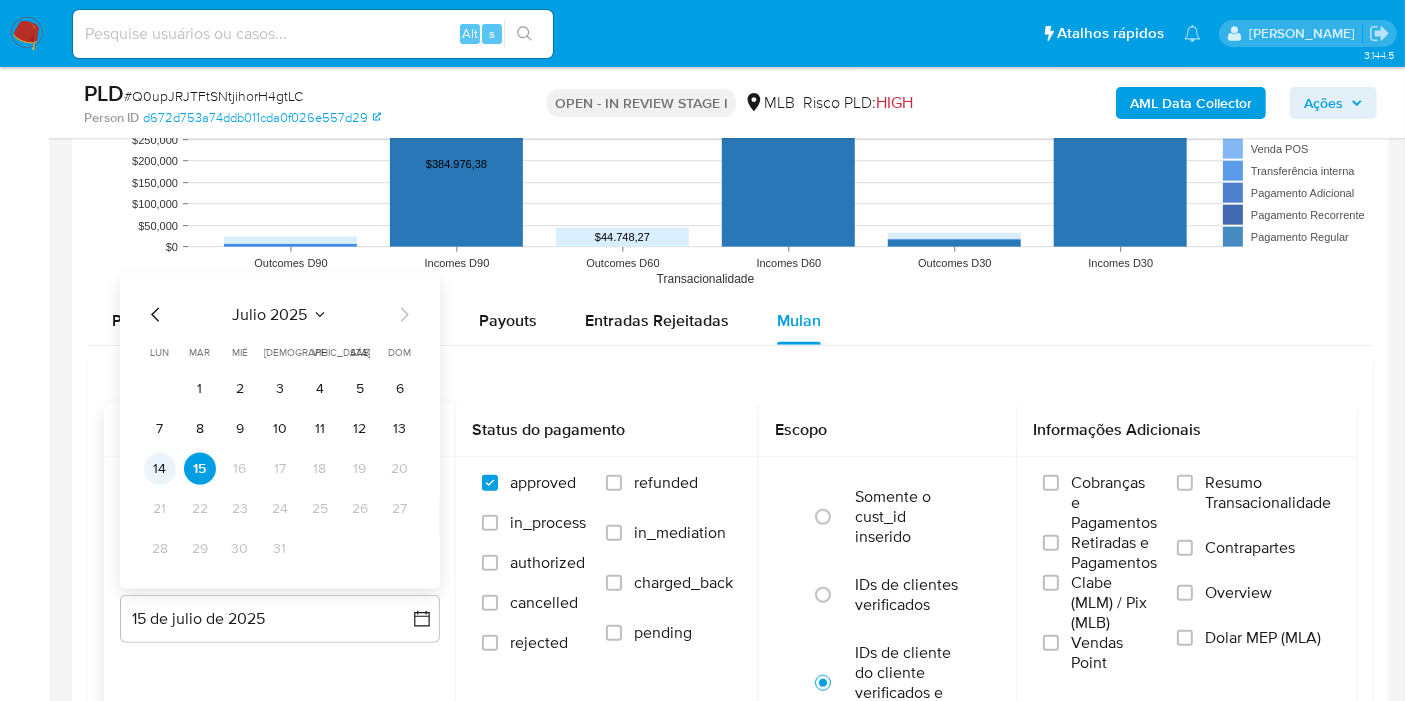 click on "14" at bounding box center (160, 469) 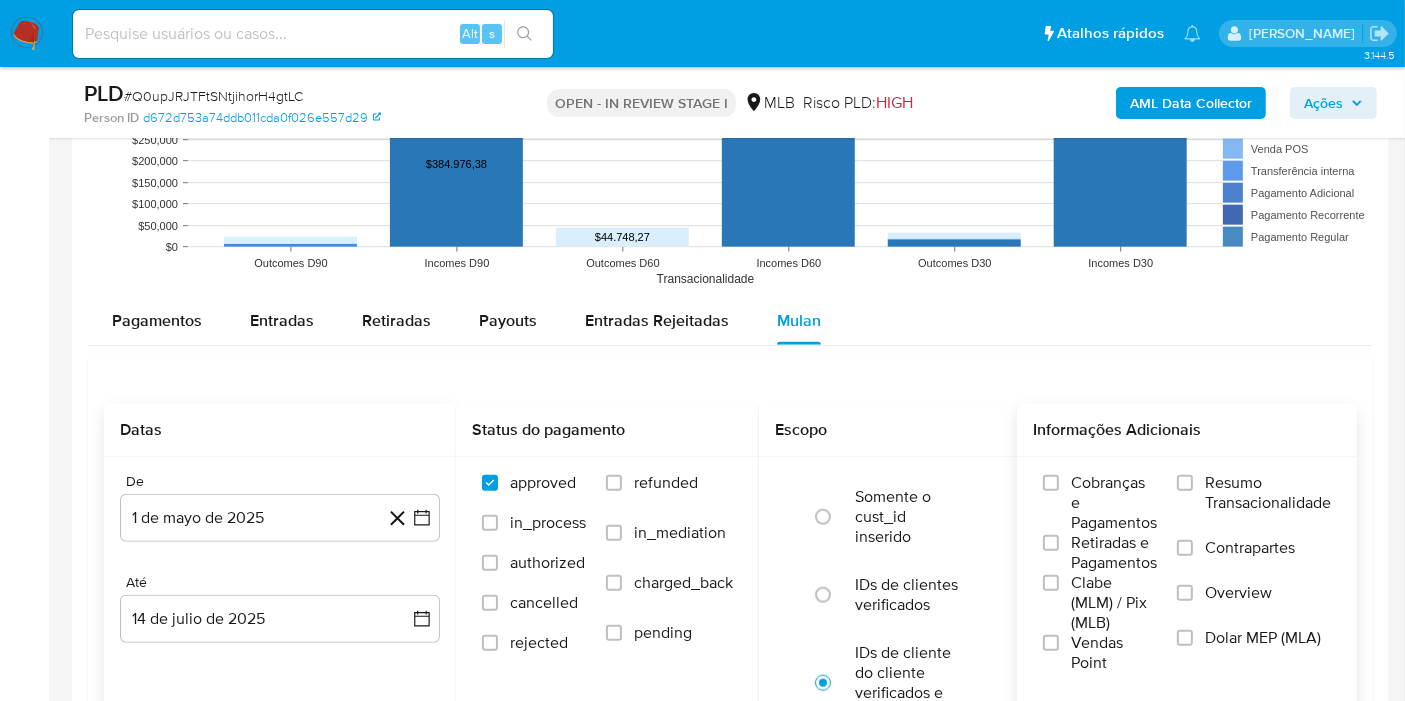 click on "Resumo Transacionalidade" at bounding box center [1268, 493] 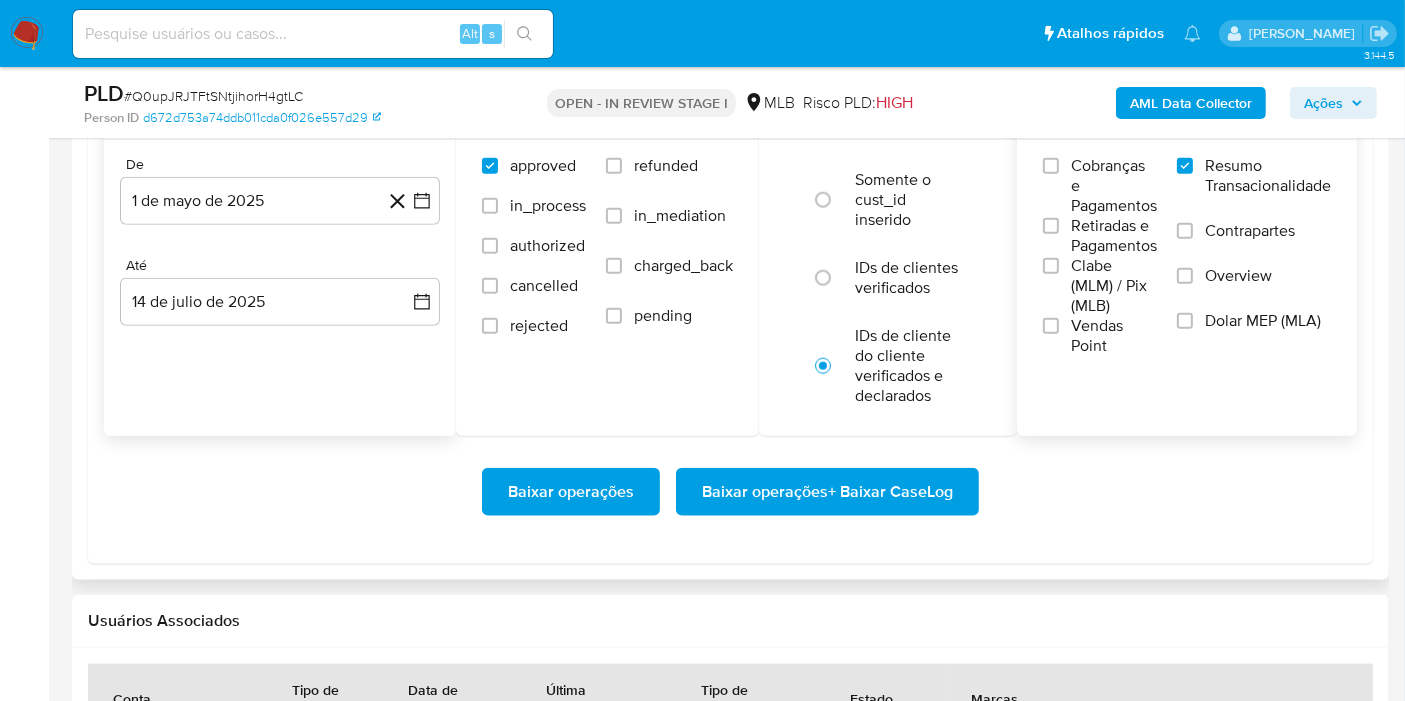 scroll, scrollTop: 2333, scrollLeft: 0, axis: vertical 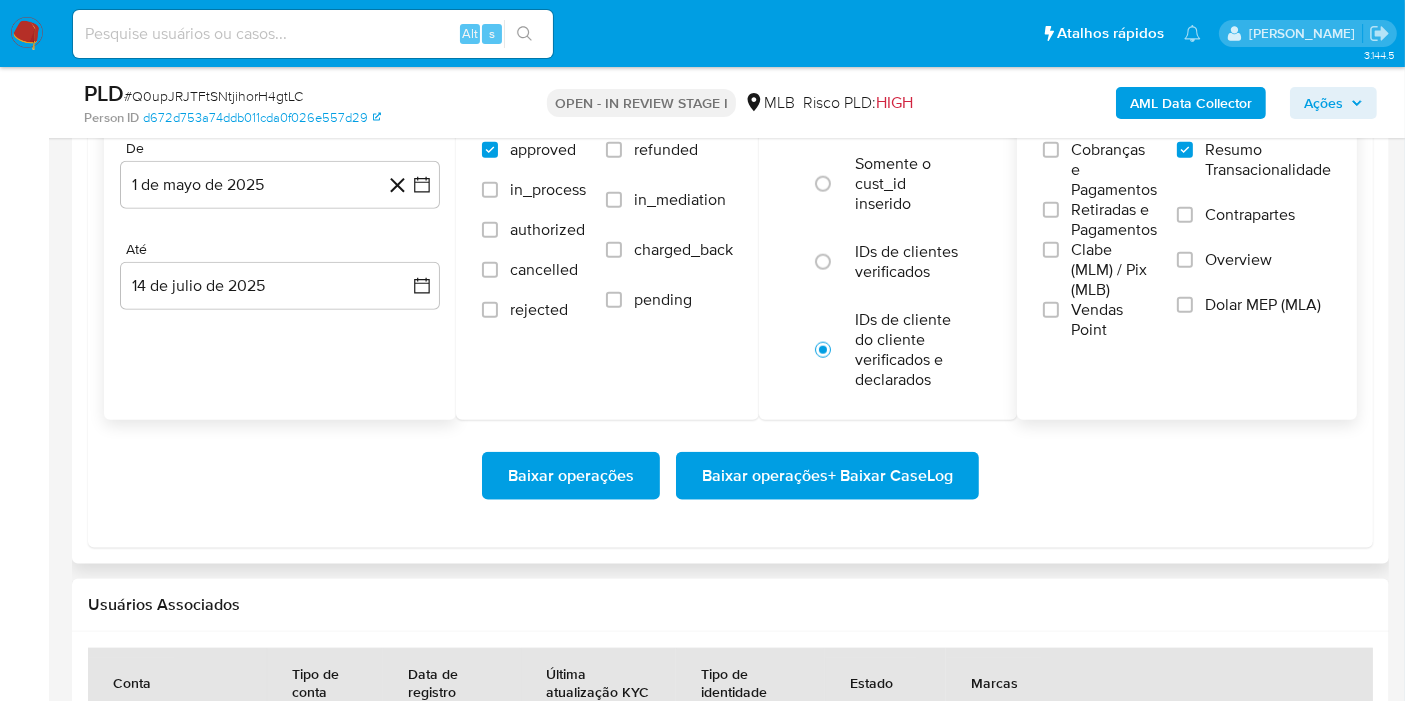 click on "Baixar operações  +   Baixar CaseLog" at bounding box center [827, 476] 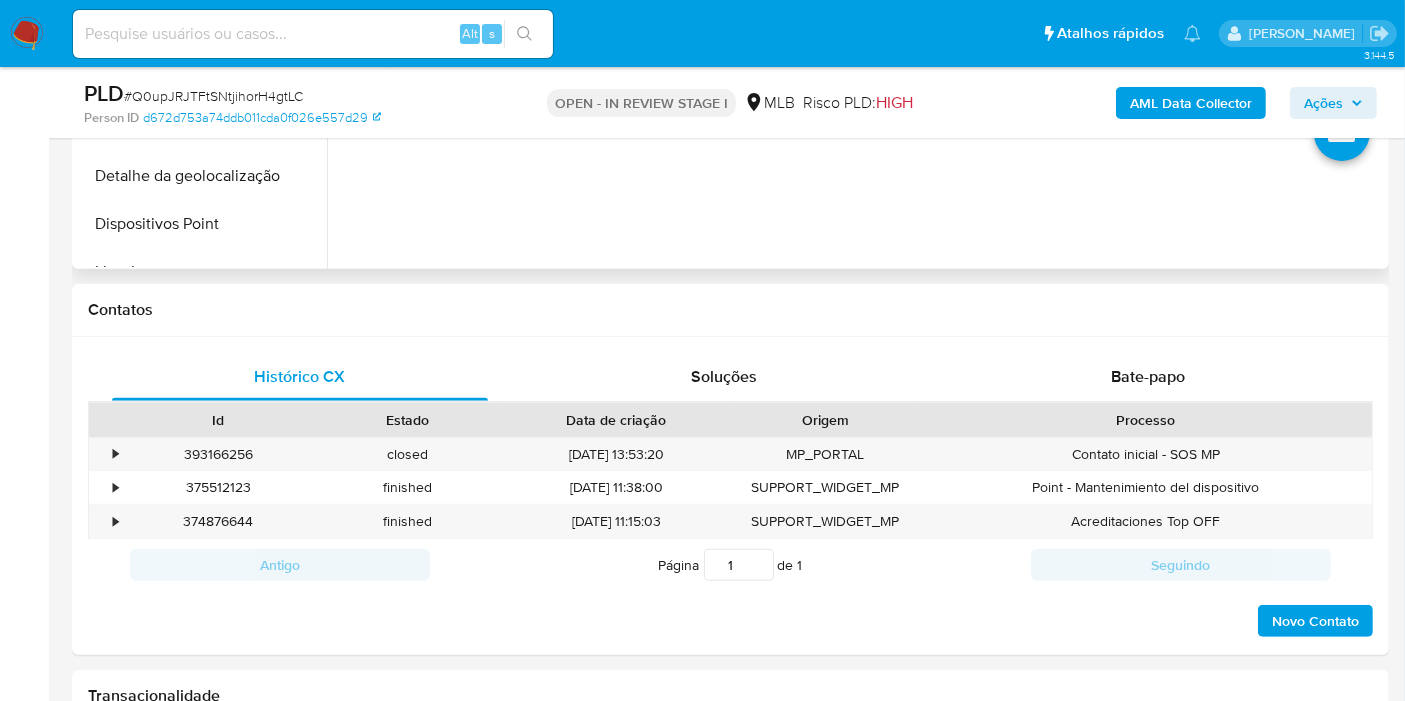 scroll, scrollTop: 759, scrollLeft: 0, axis: vertical 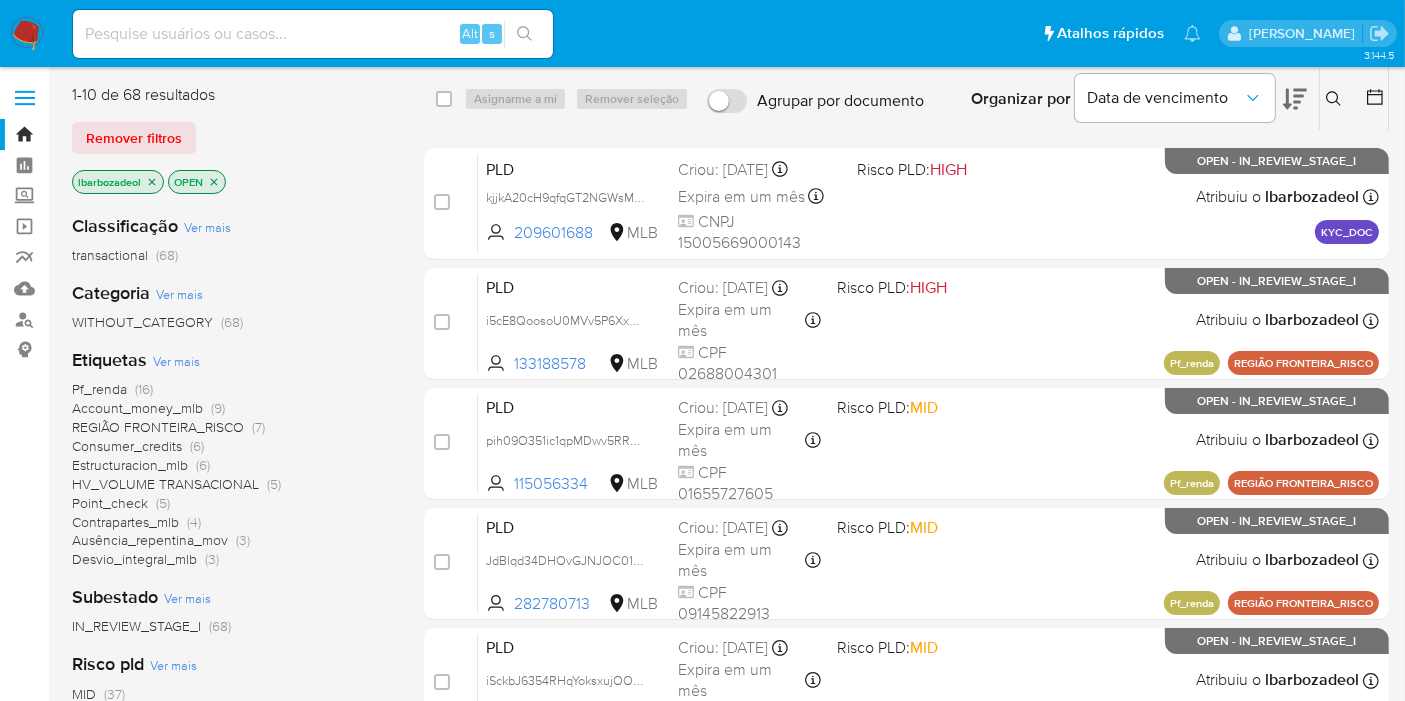 click at bounding box center (313, 34) 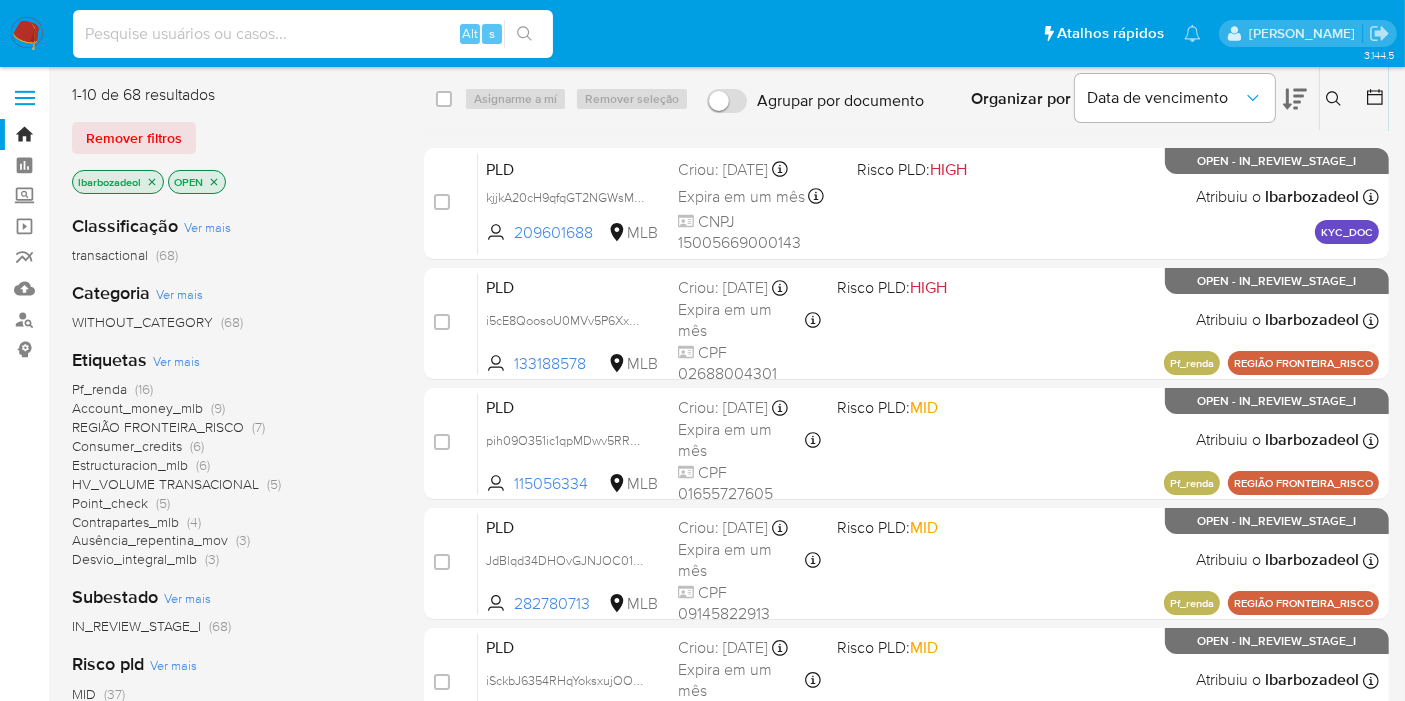 paste on "675064164" 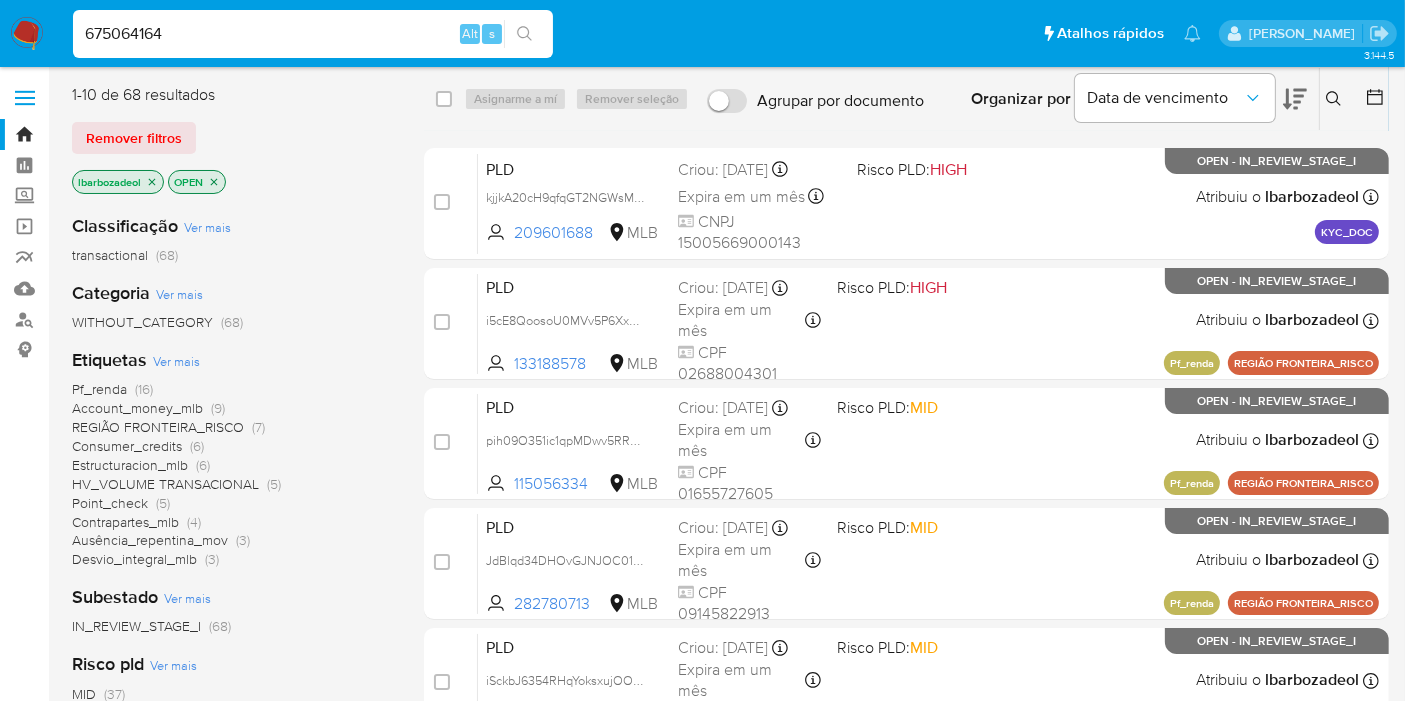 type on "675064164" 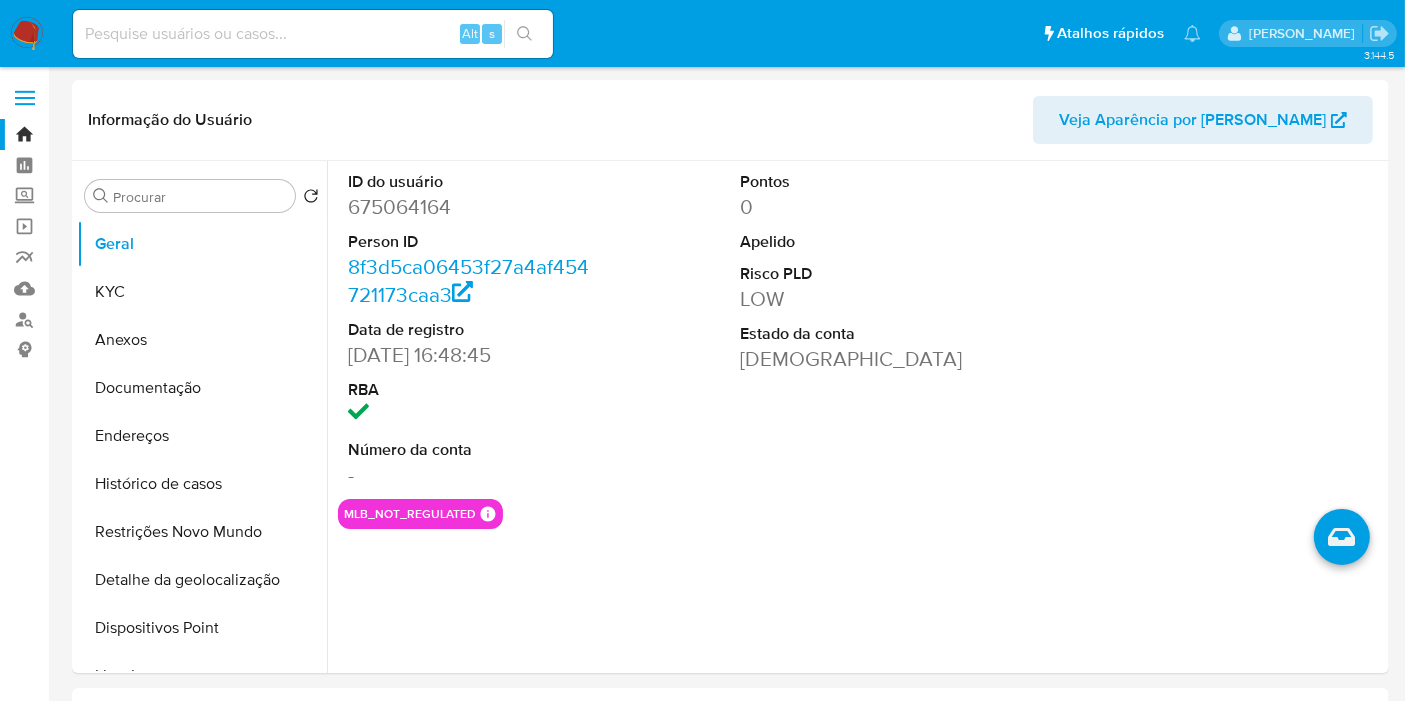 select on "10" 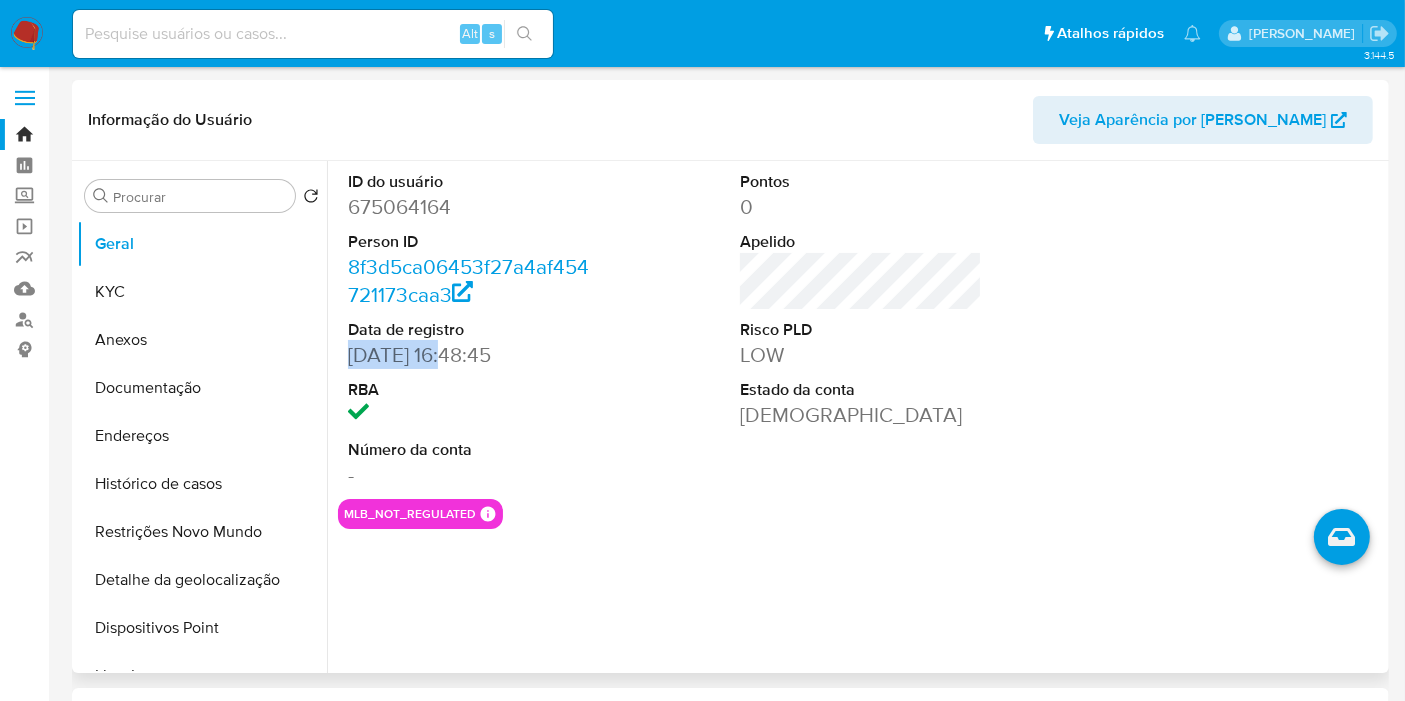drag, startPoint x: 443, startPoint y: 351, endPoint x: 348, endPoint y: 354, distance: 95.047356 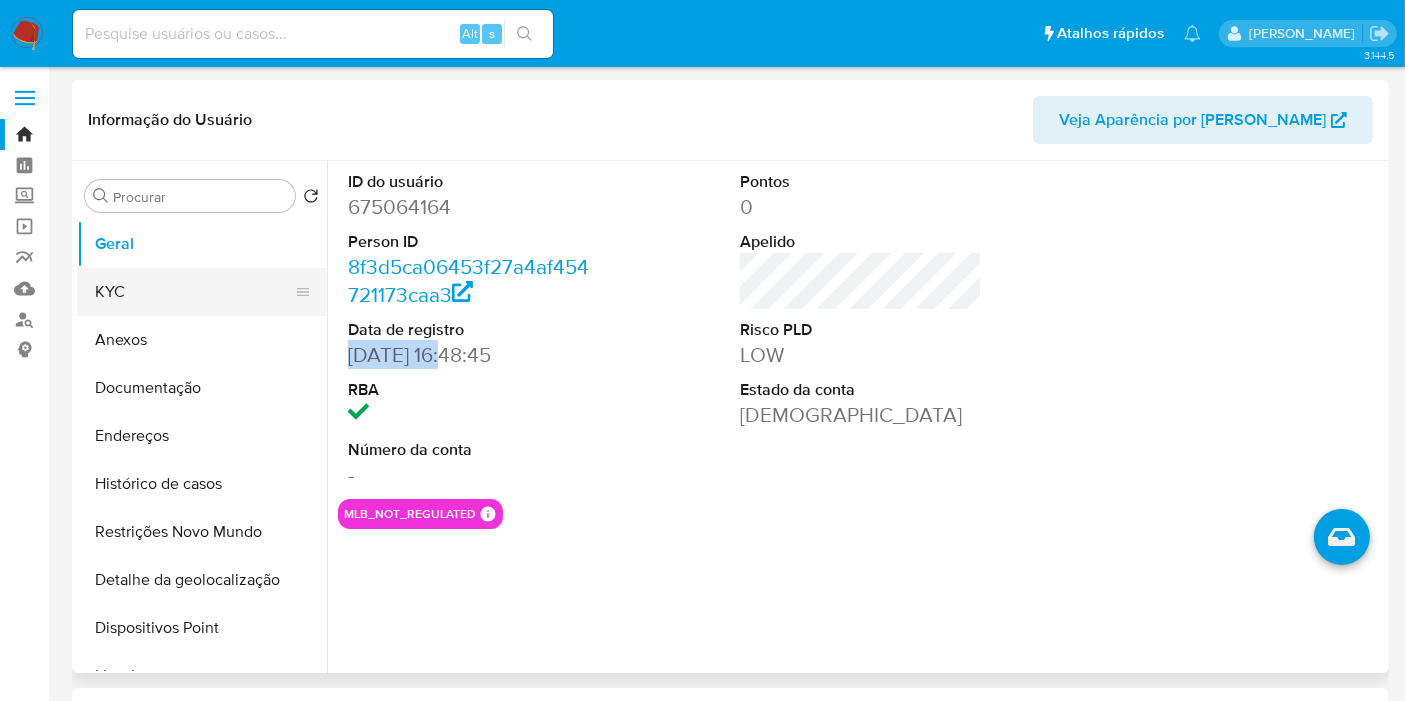 click on "KYC" at bounding box center (194, 292) 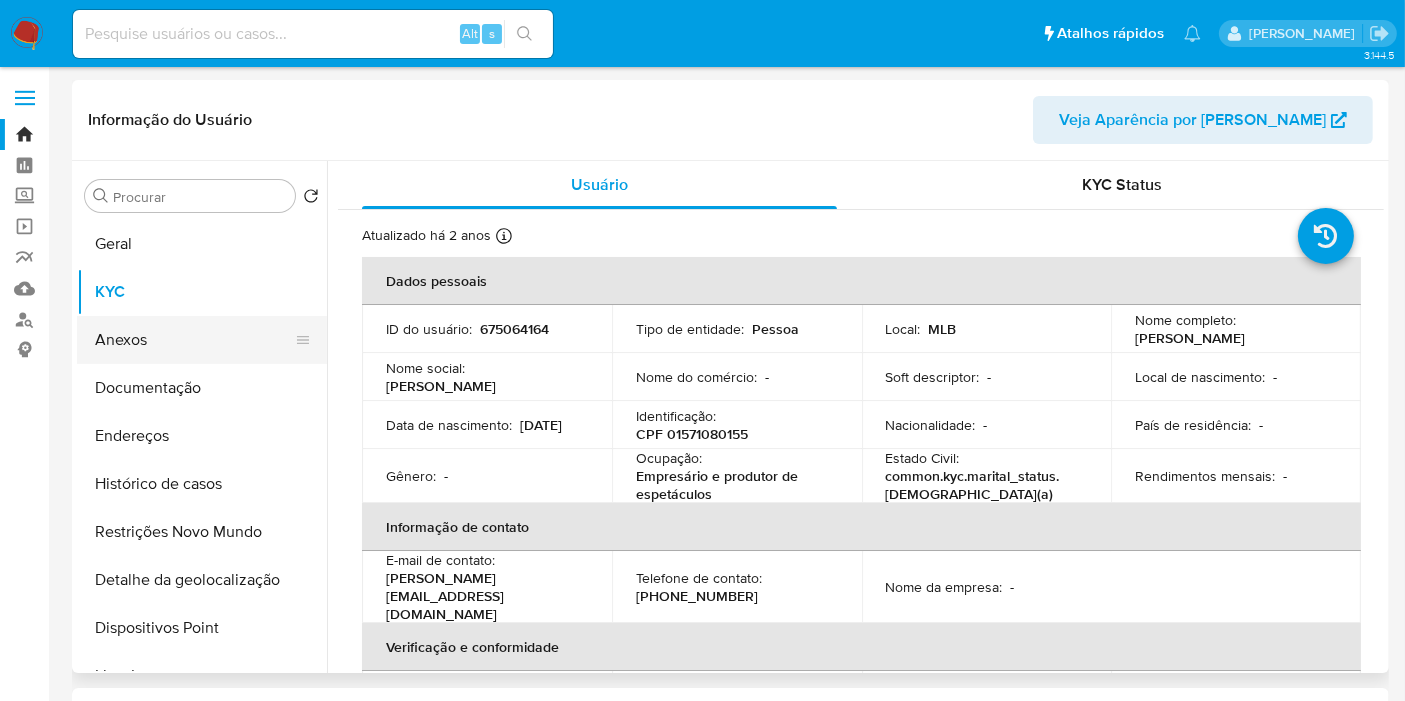scroll, scrollTop: 111, scrollLeft: 0, axis: vertical 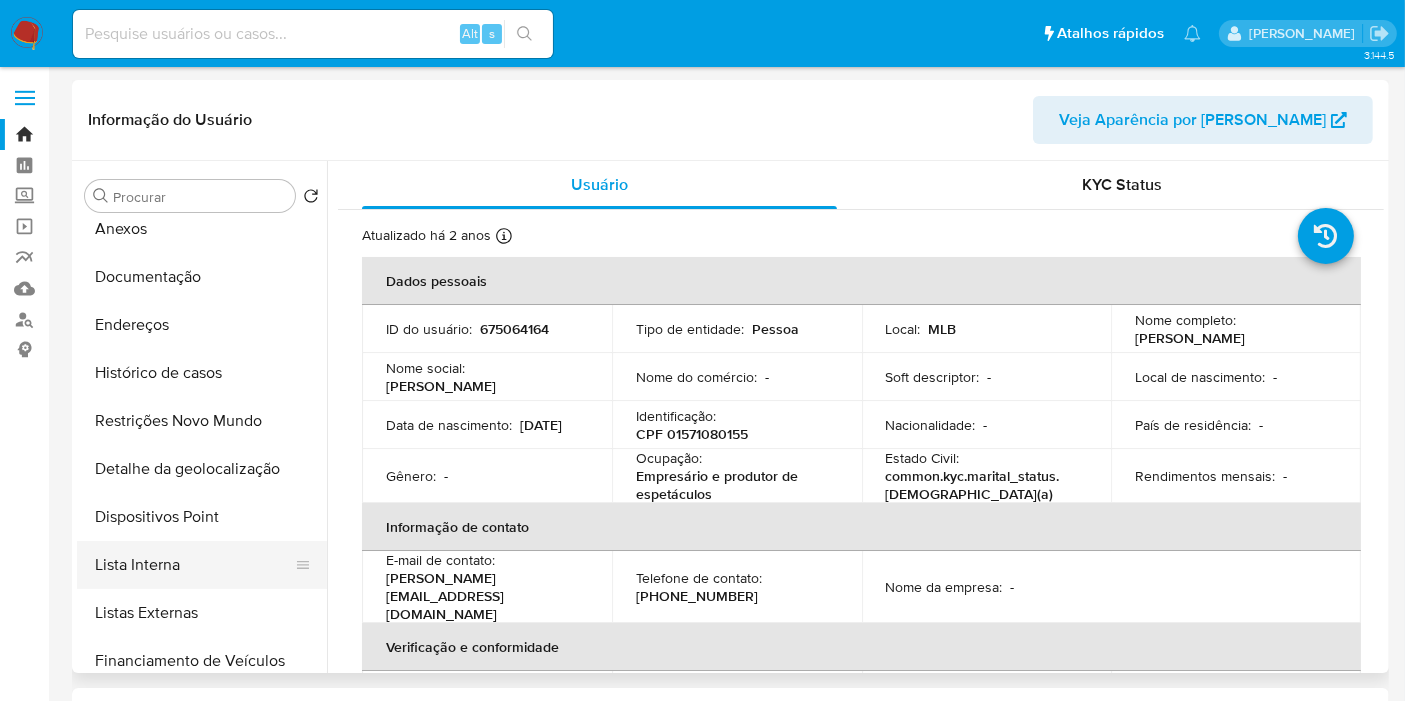 click on "Lista Interna" at bounding box center [194, 565] 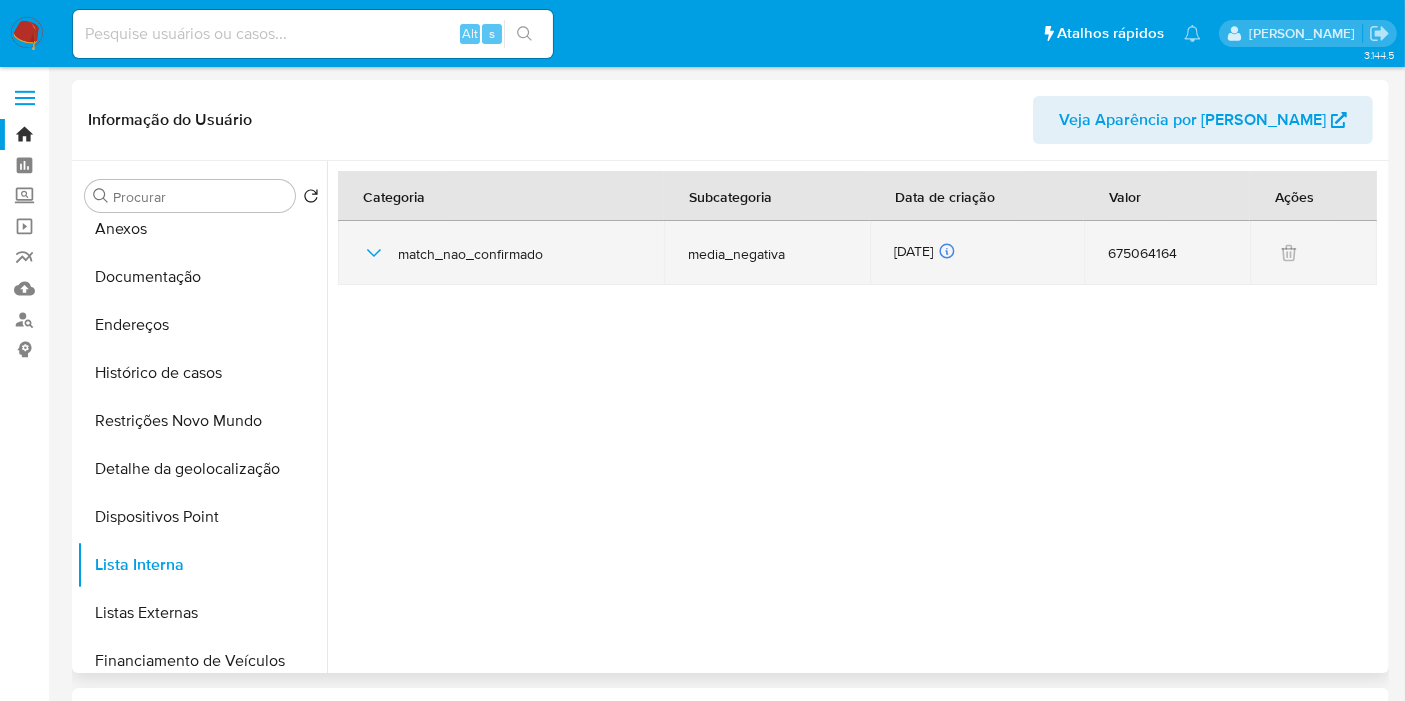 click on "[DATE]   [DATE] 12:01:37" at bounding box center (976, 253) 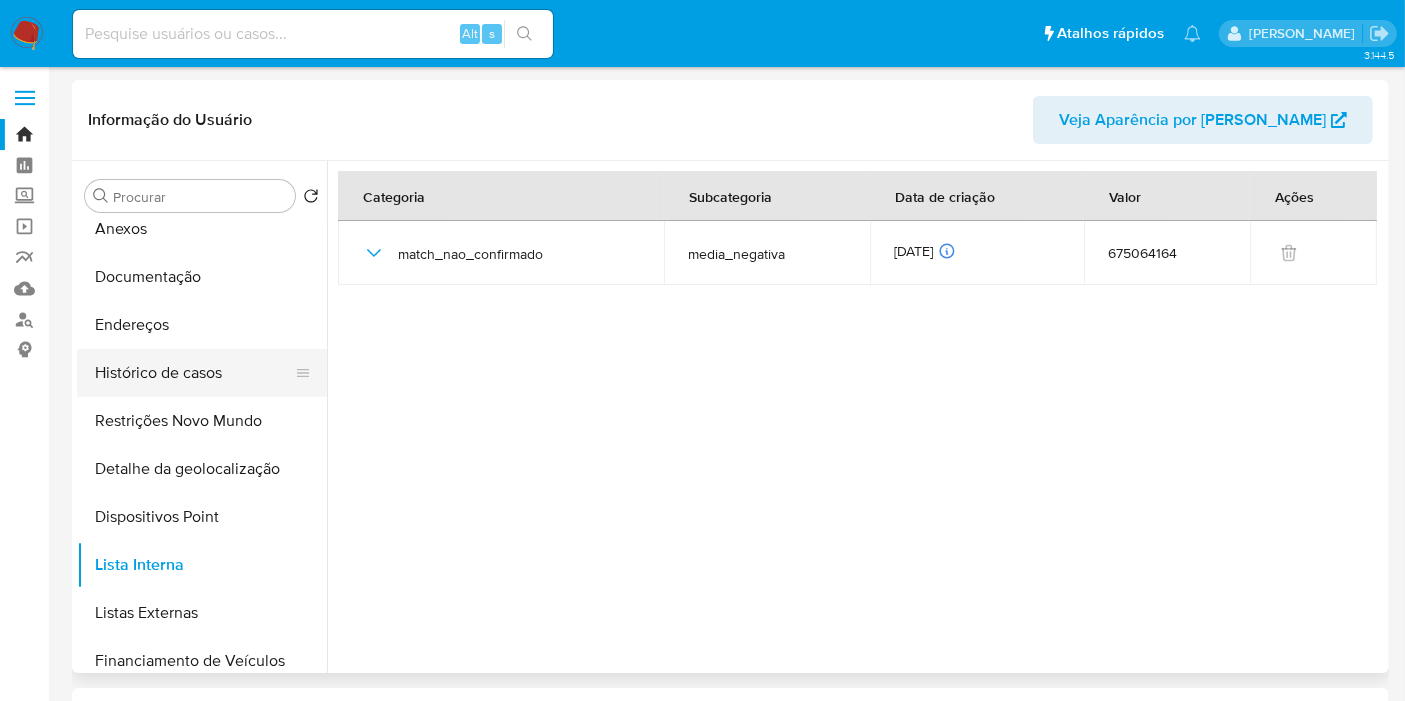 scroll, scrollTop: 0, scrollLeft: 0, axis: both 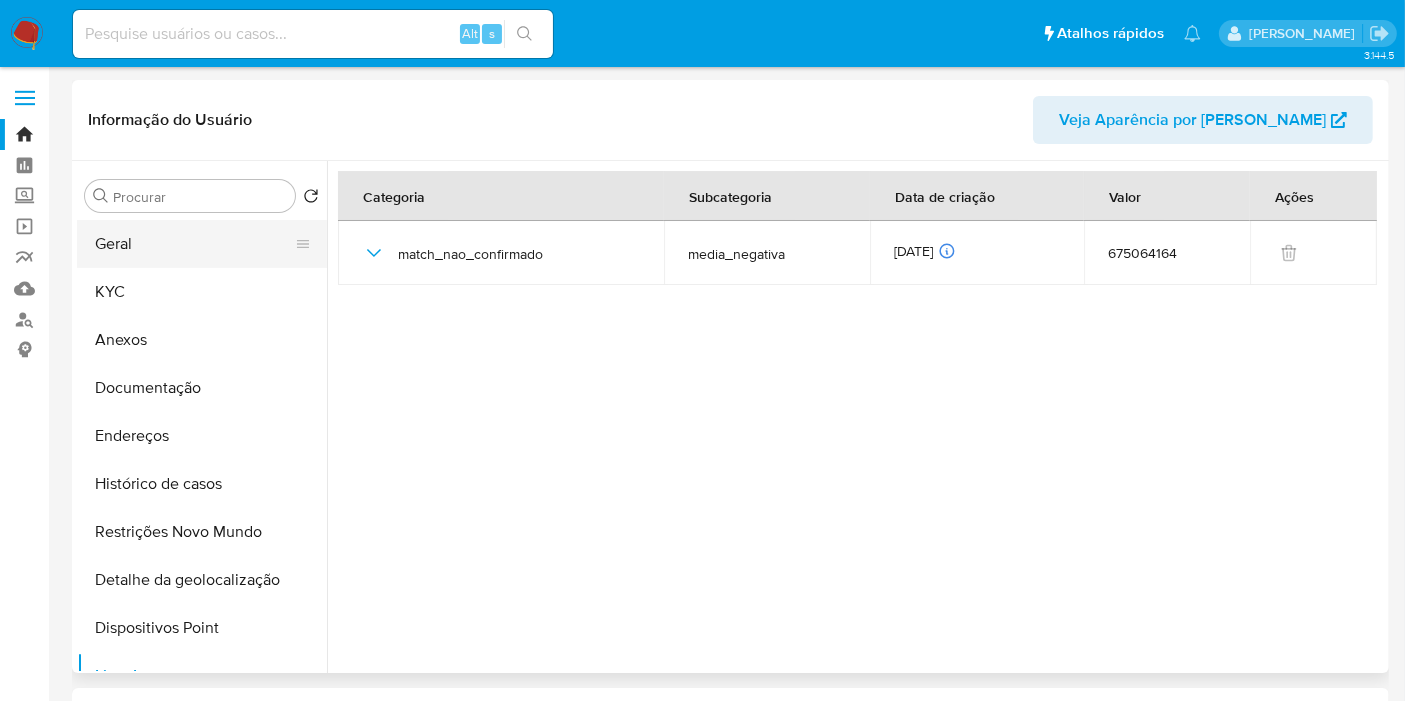 click on "Geral" at bounding box center [194, 244] 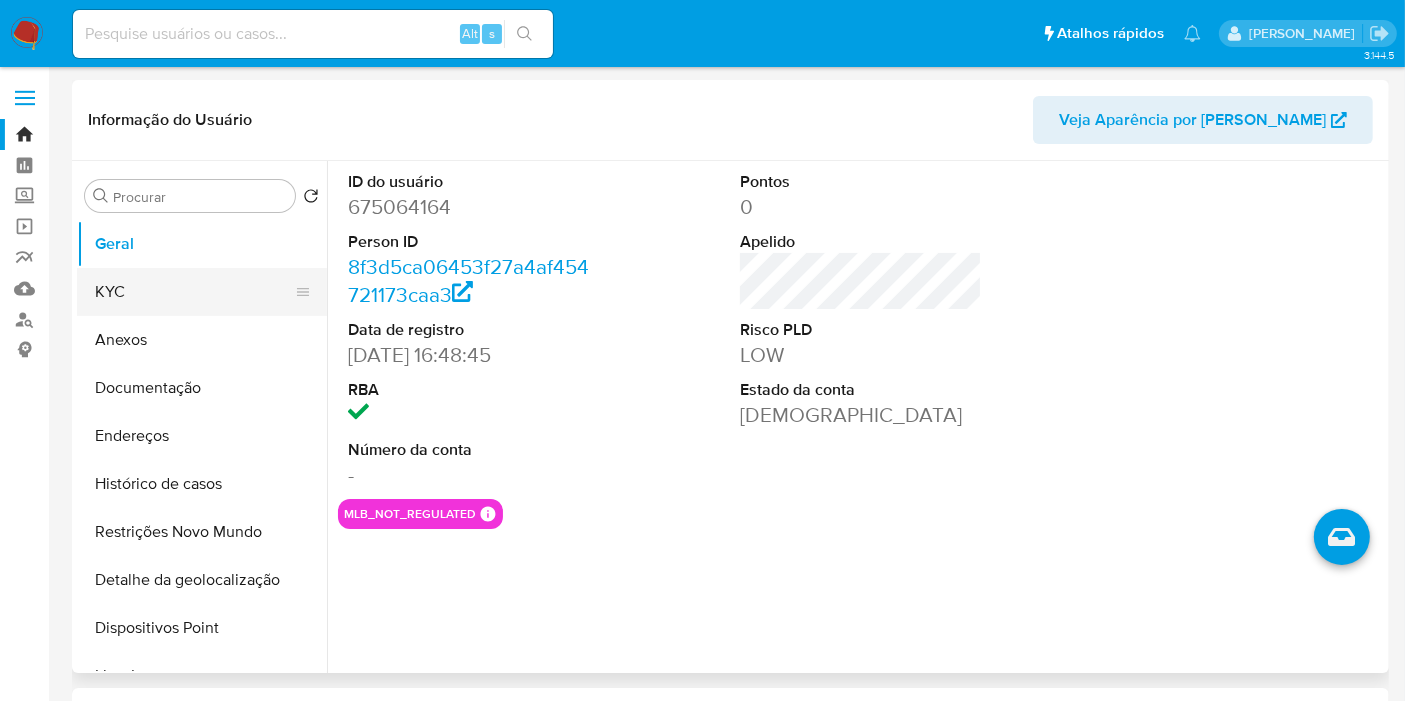 click on "KYC" at bounding box center (194, 292) 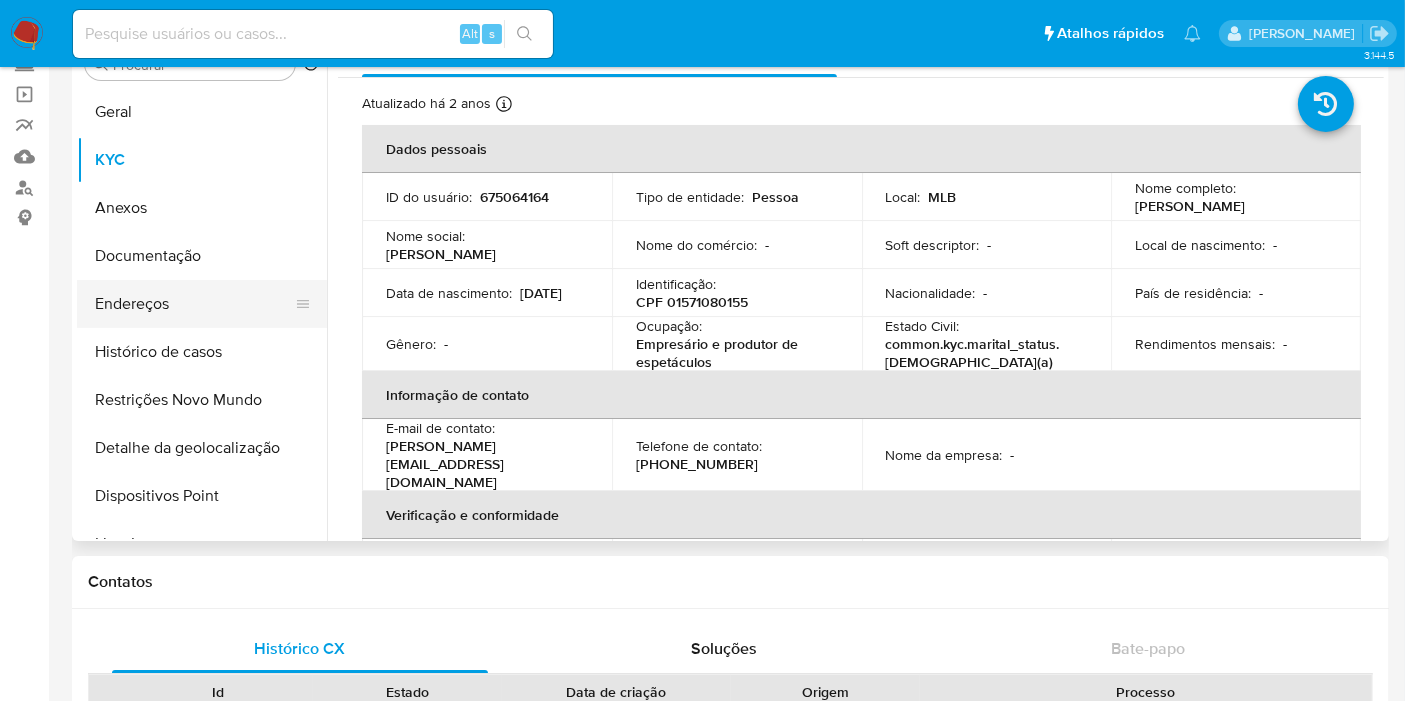 scroll, scrollTop: 17, scrollLeft: 0, axis: vertical 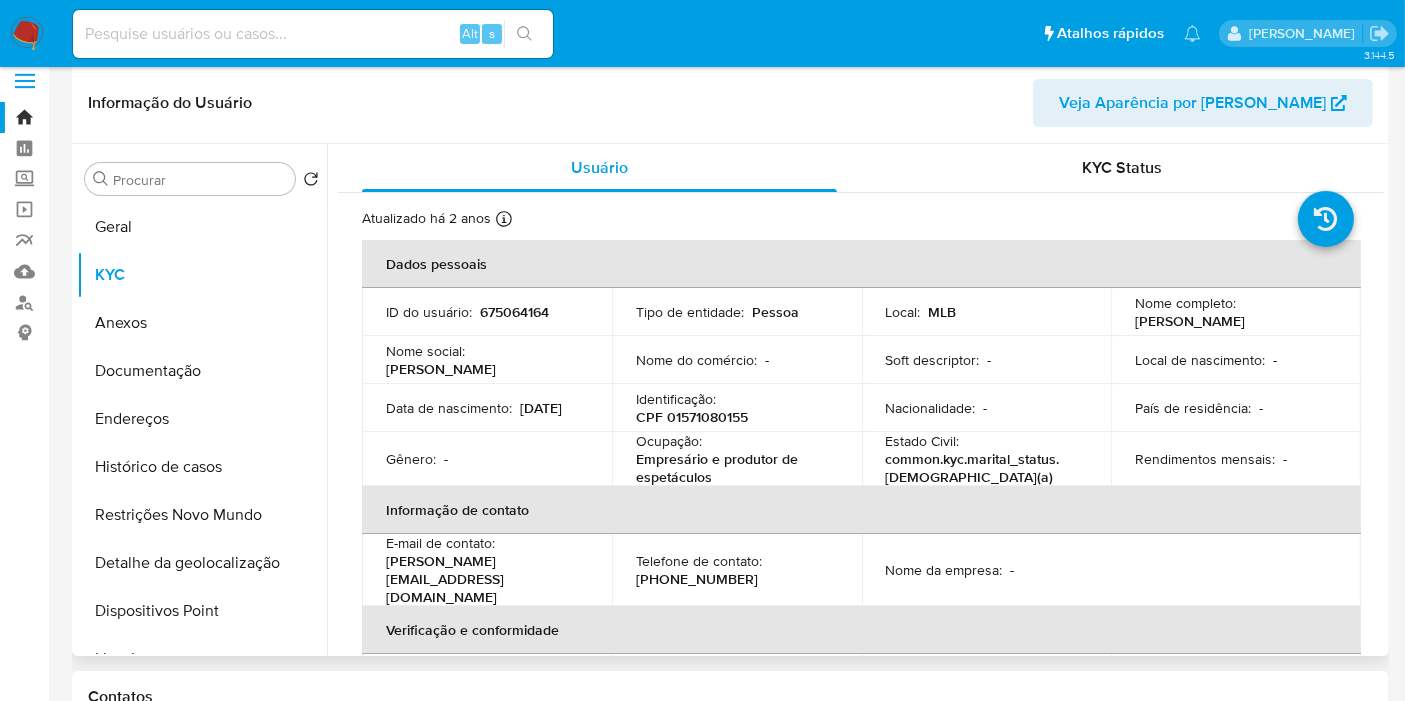 click on "675064164" at bounding box center [514, 312] 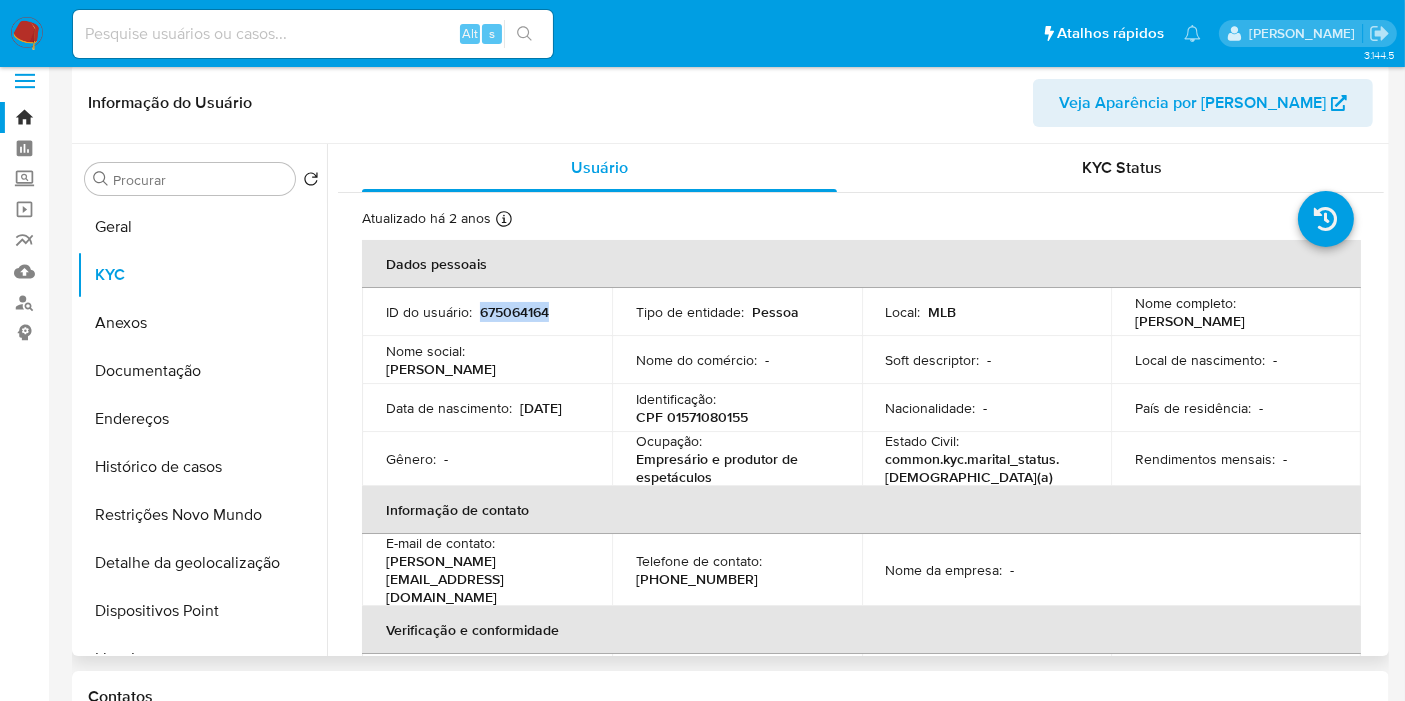 click on "675064164" at bounding box center (514, 312) 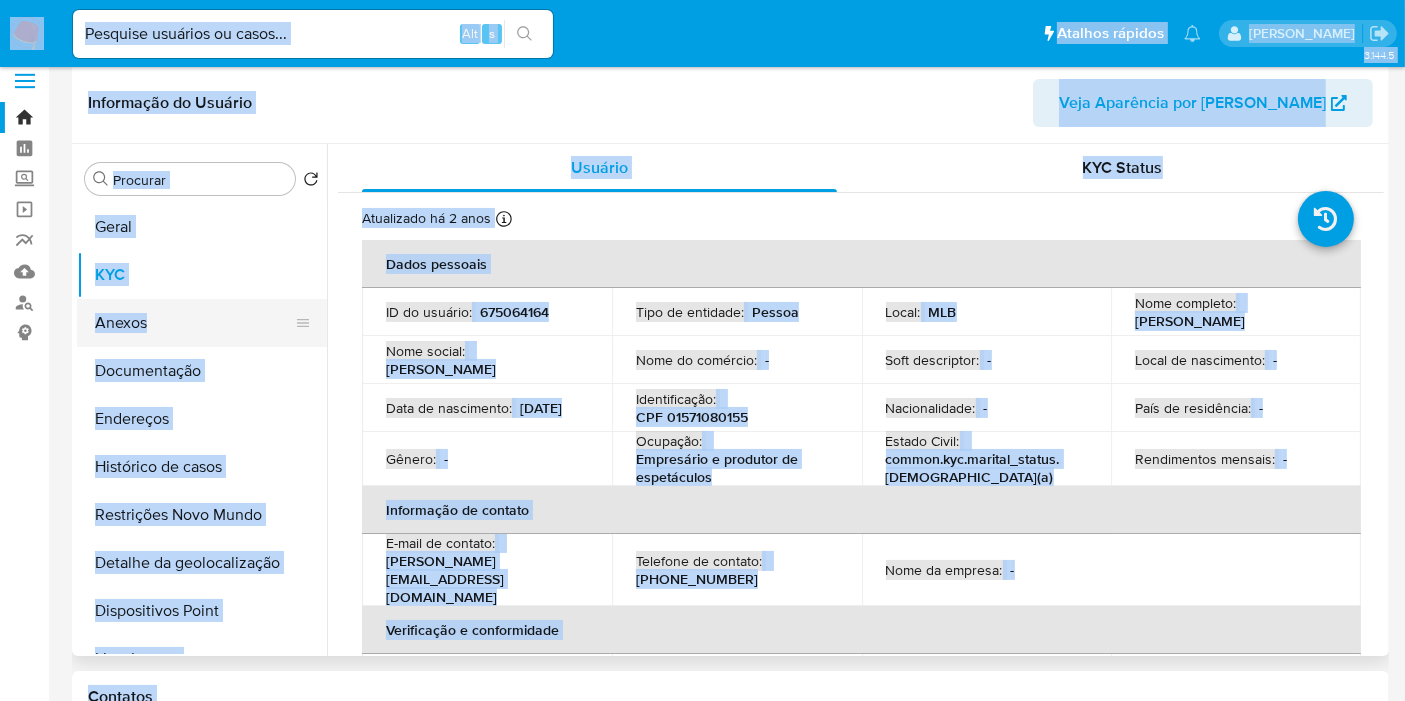 drag, startPoint x: 218, startPoint y: 324, endPoint x: 204, endPoint y: 335, distance: 17.804493 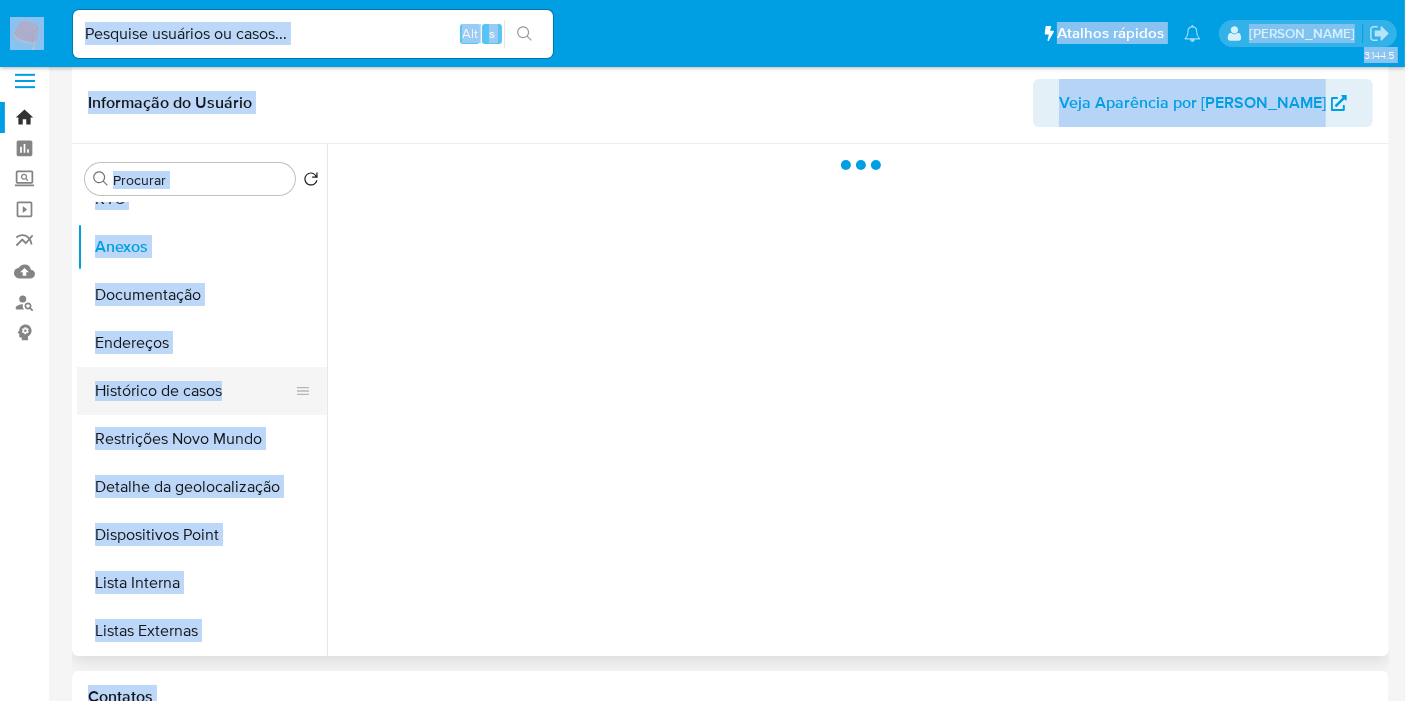 scroll, scrollTop: 111, scrollLeft: 0, axis: vertical 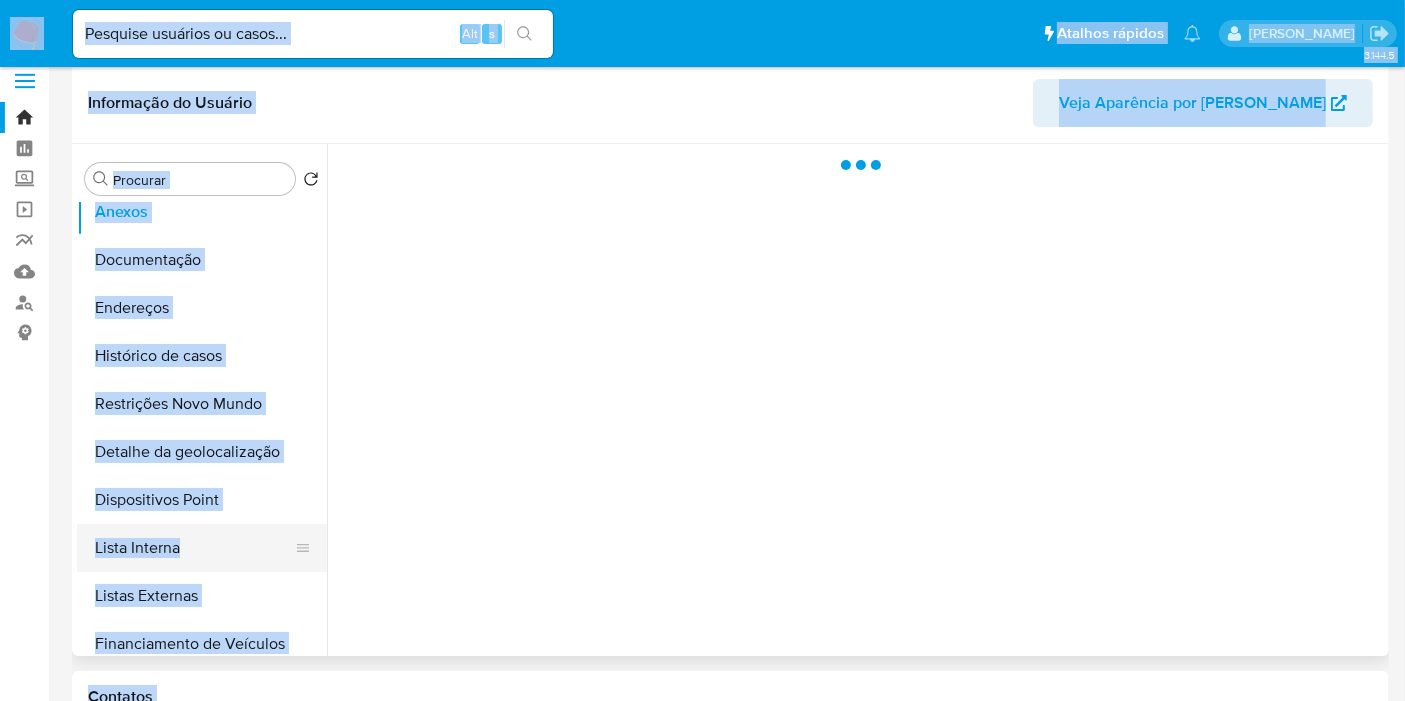 click on "Lista Interna" at bounding box center (194, 548) 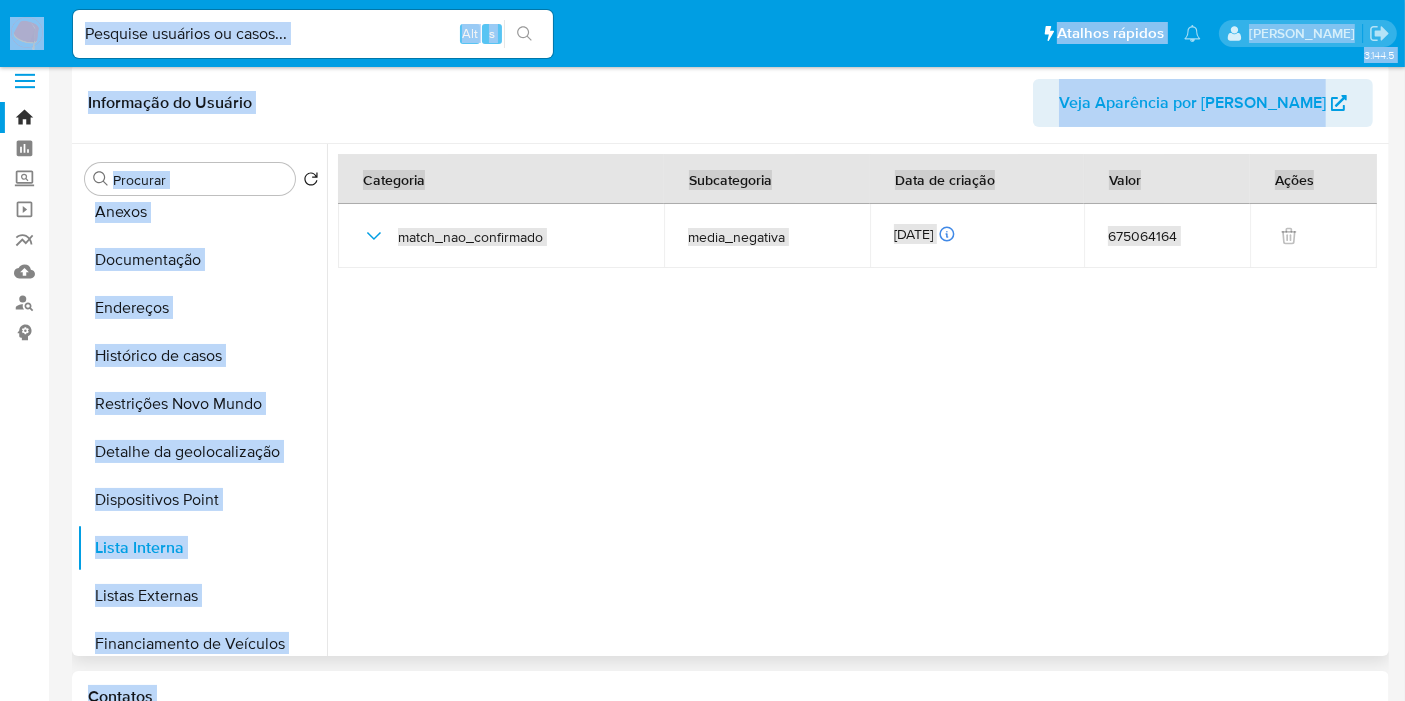 click at bounding box center (855, 400) 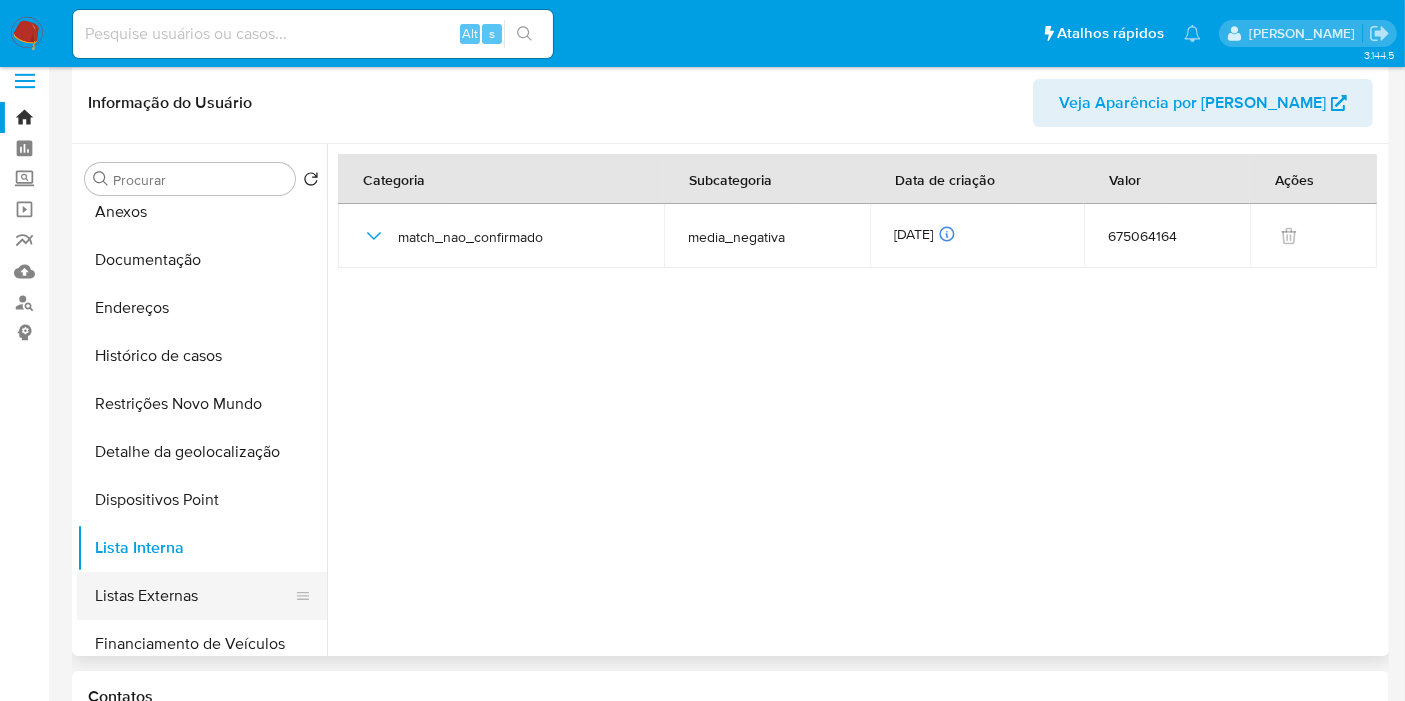 click on "Listas Externas" at bounding box center (194, 596) 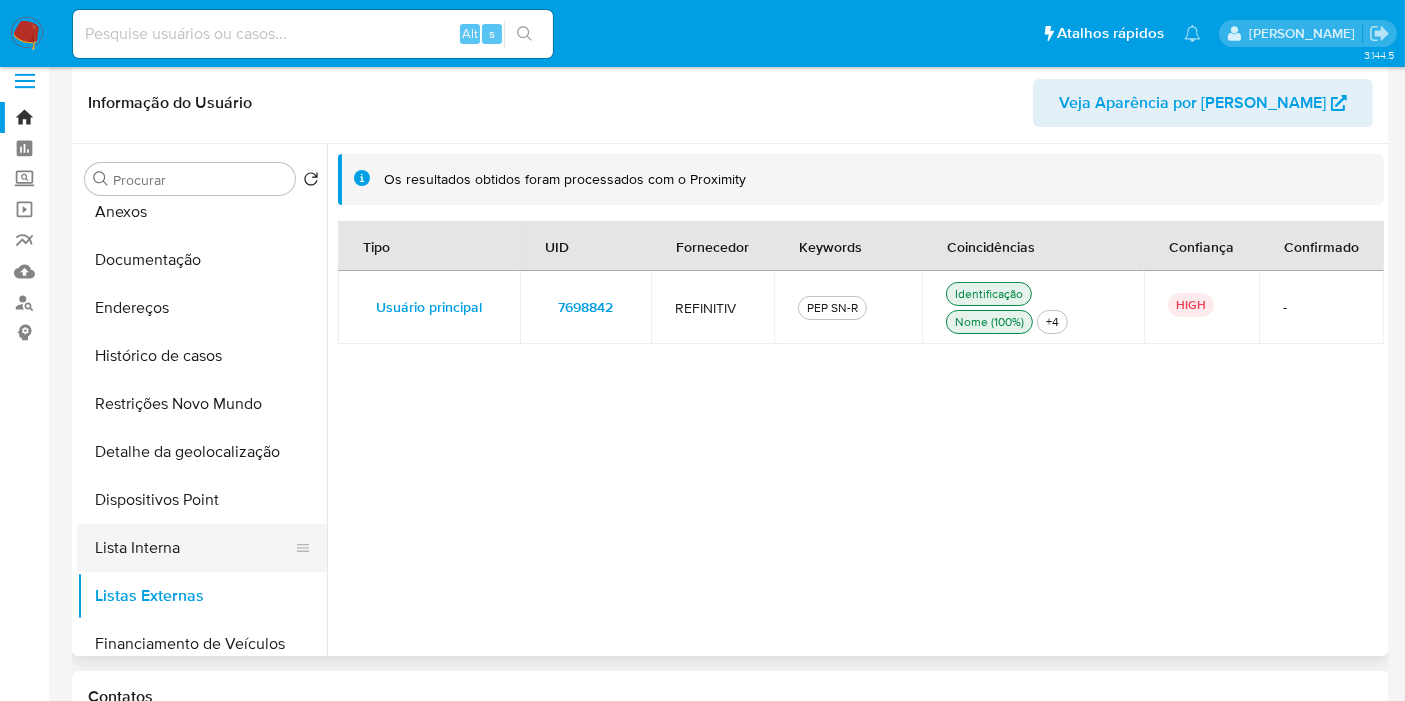 click on "Lista Interna" at bounding box center [194, 548] 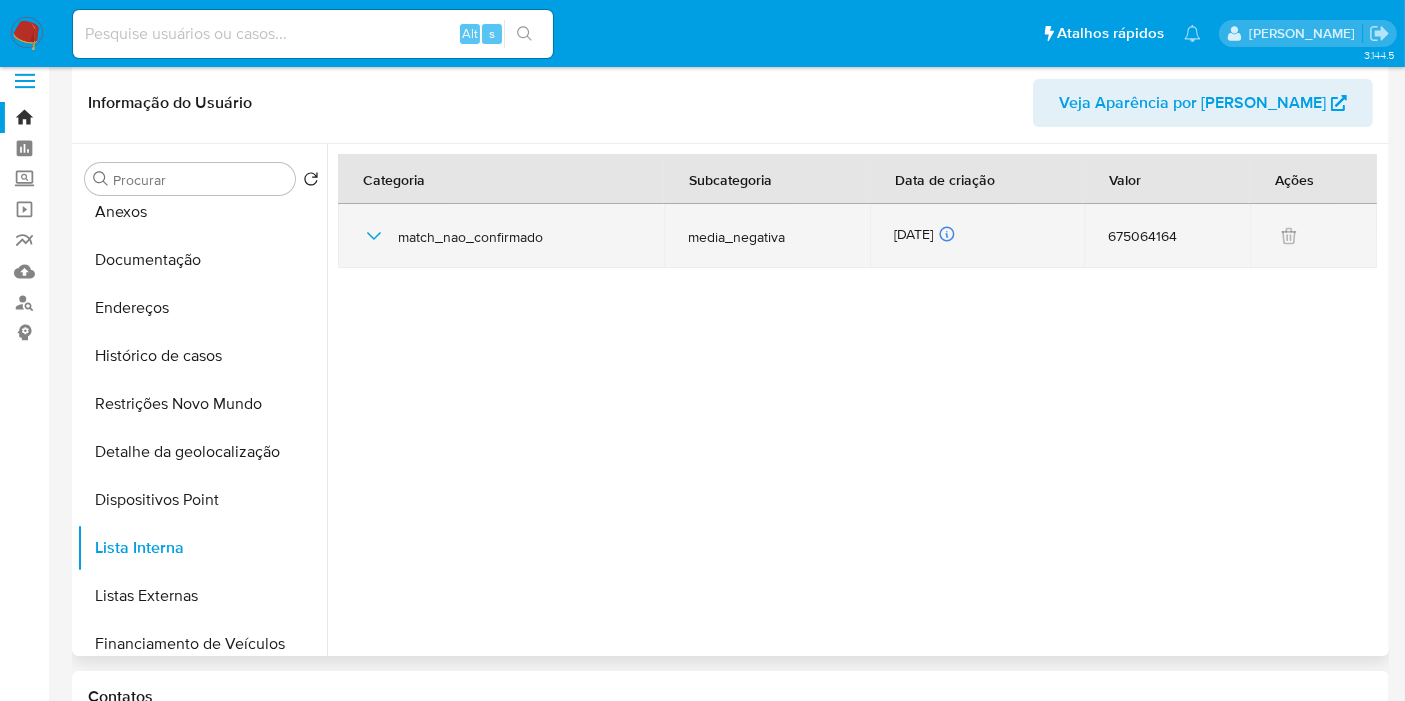click on "[DATE]   [DATE] 12:01:37" at bounding box center [976, 236] 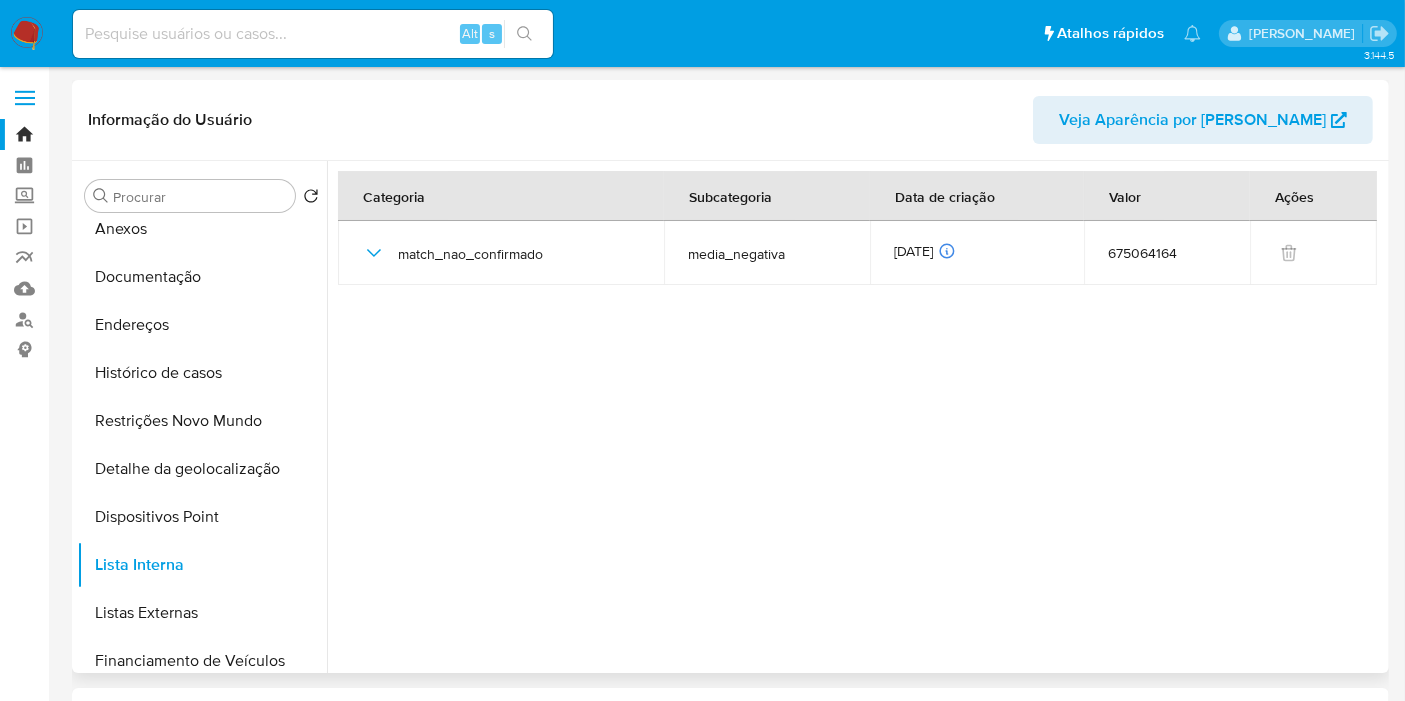 scroll, scrollTop: 0, scrollLeft: 0, axis: both 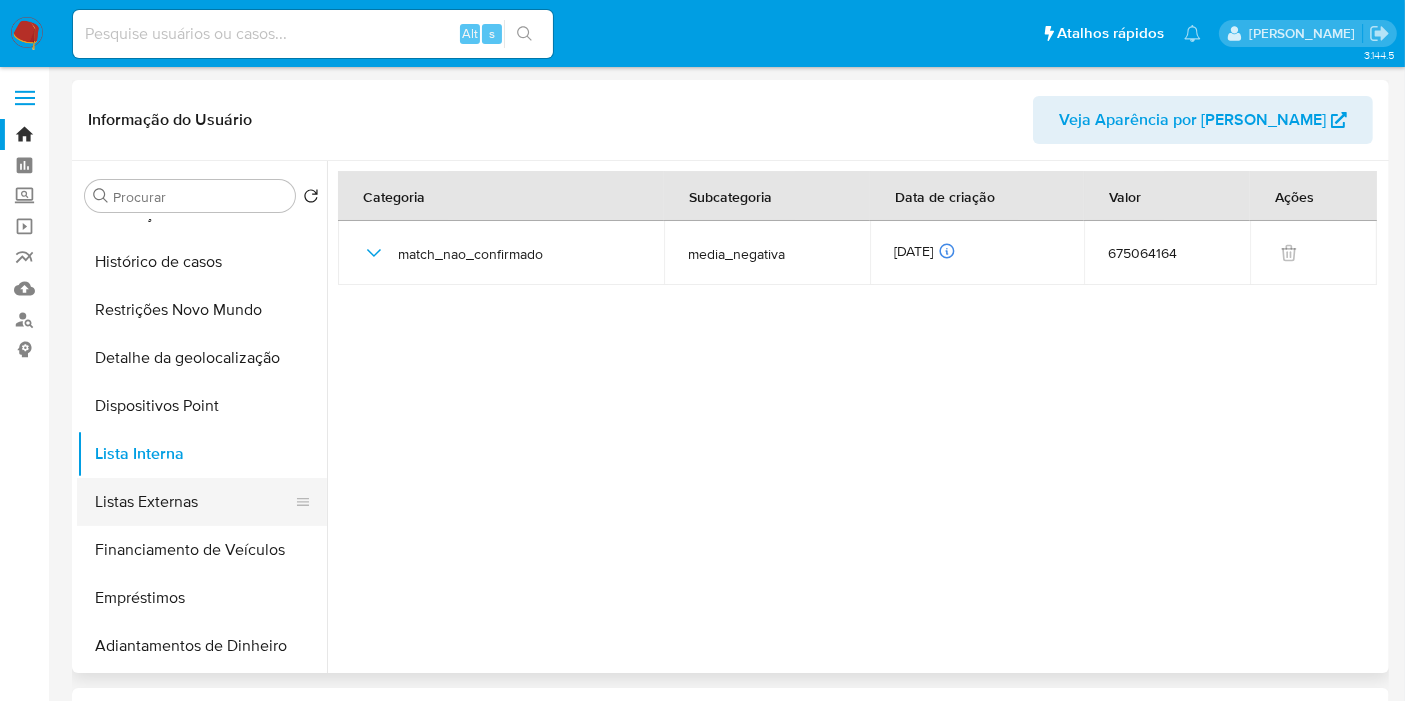 click on "Listas Externas" at bounding box center (194, 502) 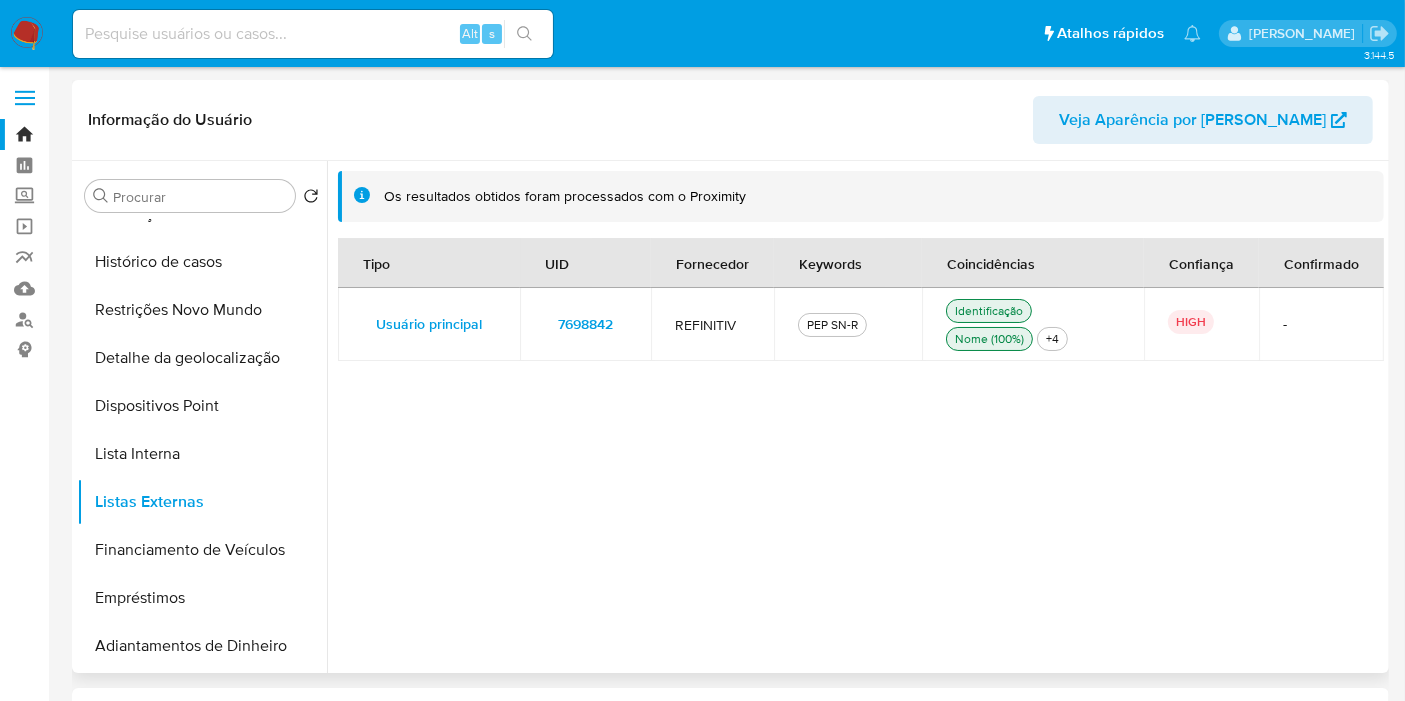 click on "7698842" at bounding box center [585, 324] 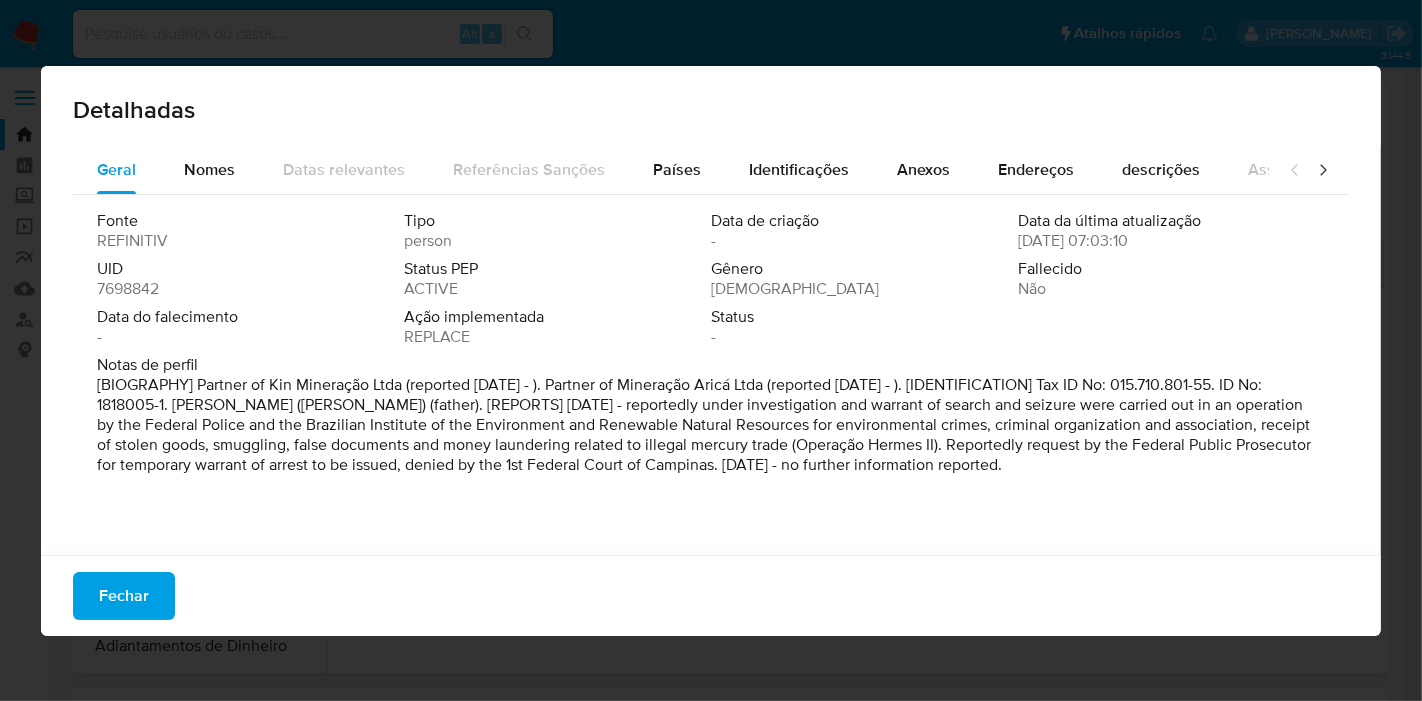 click on "7698842" at bounding box center (128, 289) 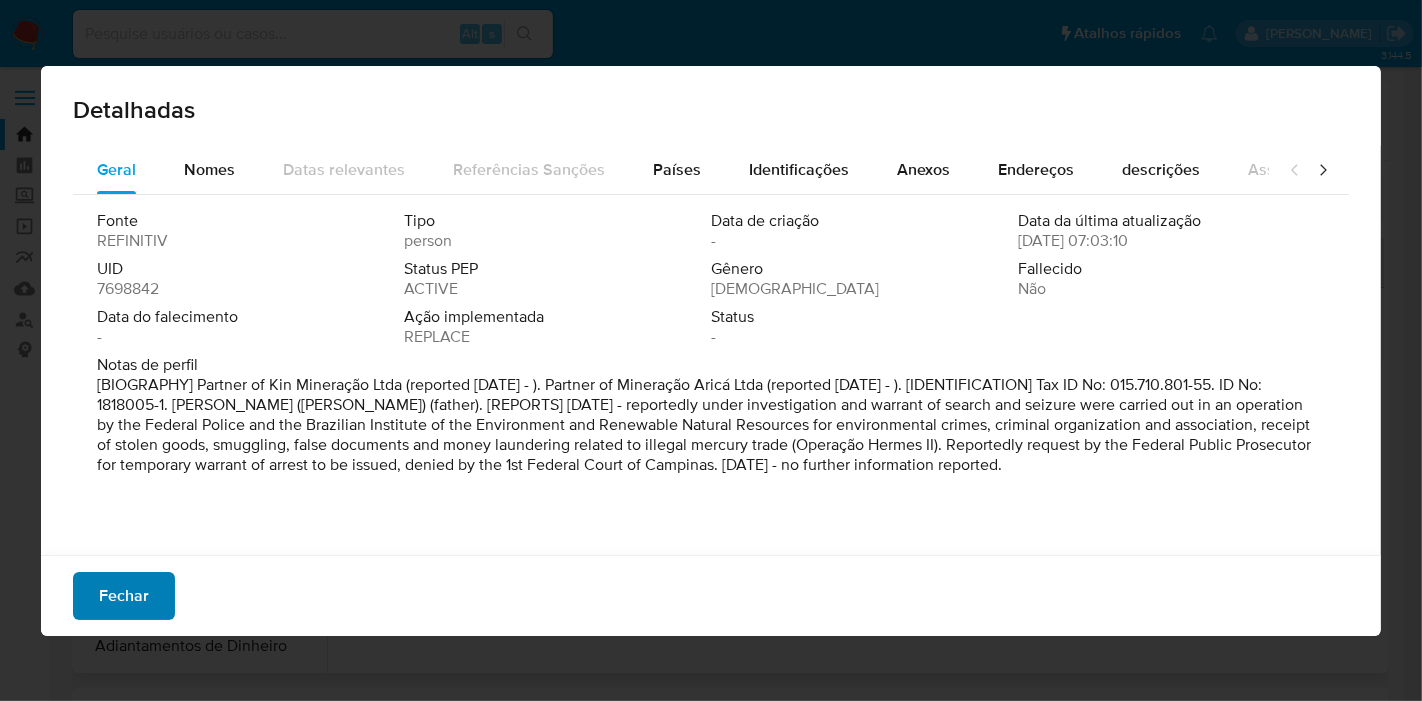 click on "Fechar" at bounding box center (124, 596) 